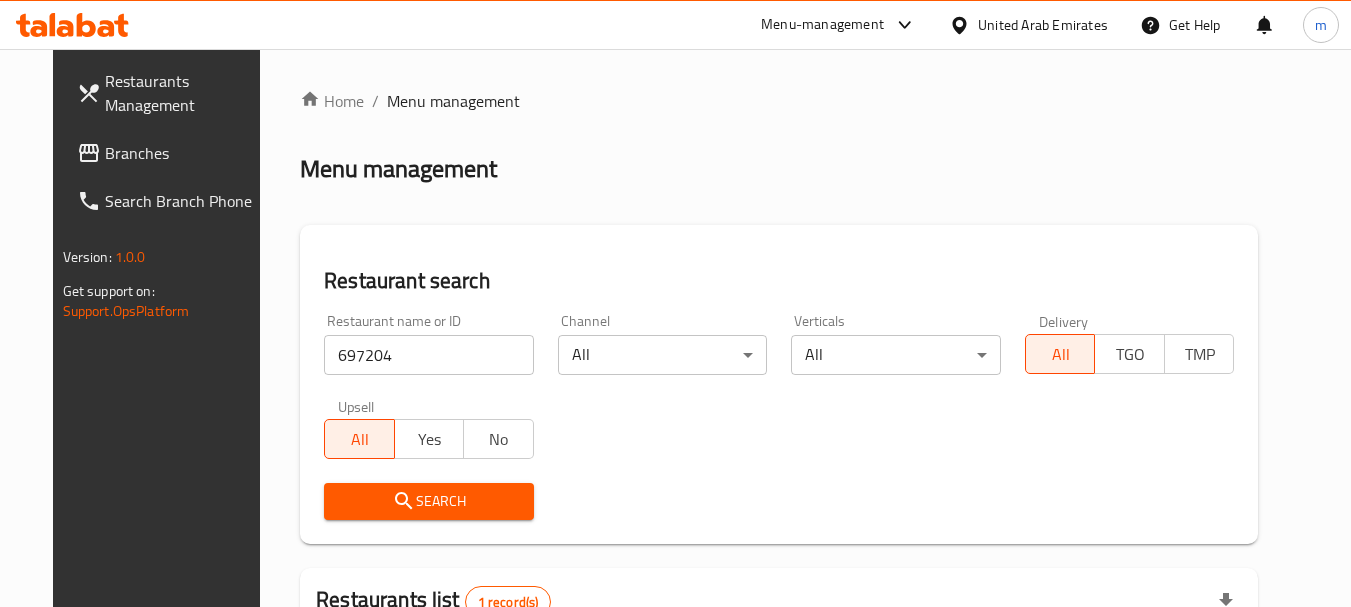 scroll, scrollTop: 260, scrollLeft: 0, axis: vertical 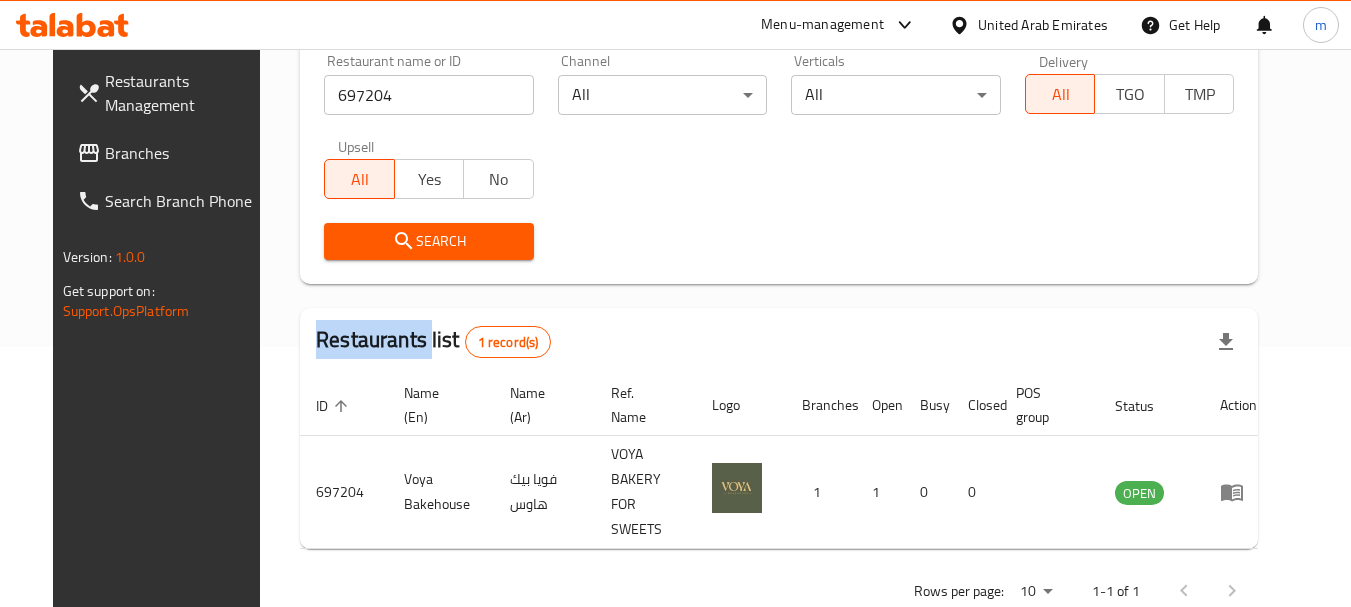 click 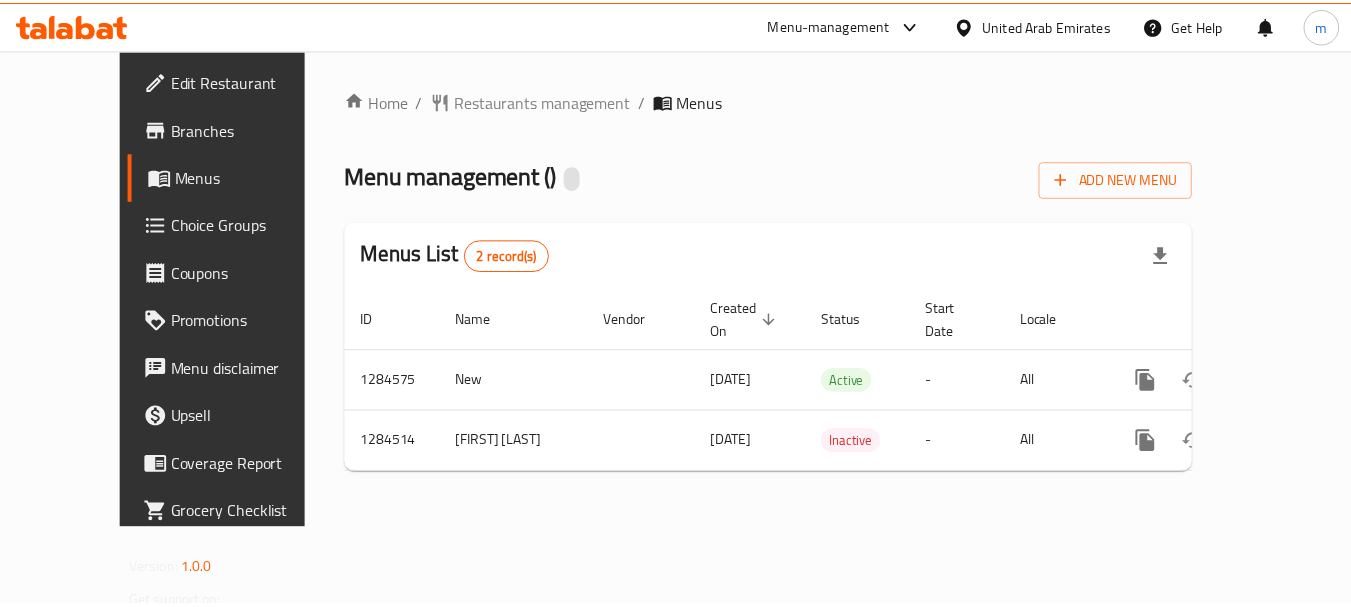 scroll, scrollTop: 0, scrollLeft: 0, axis: both 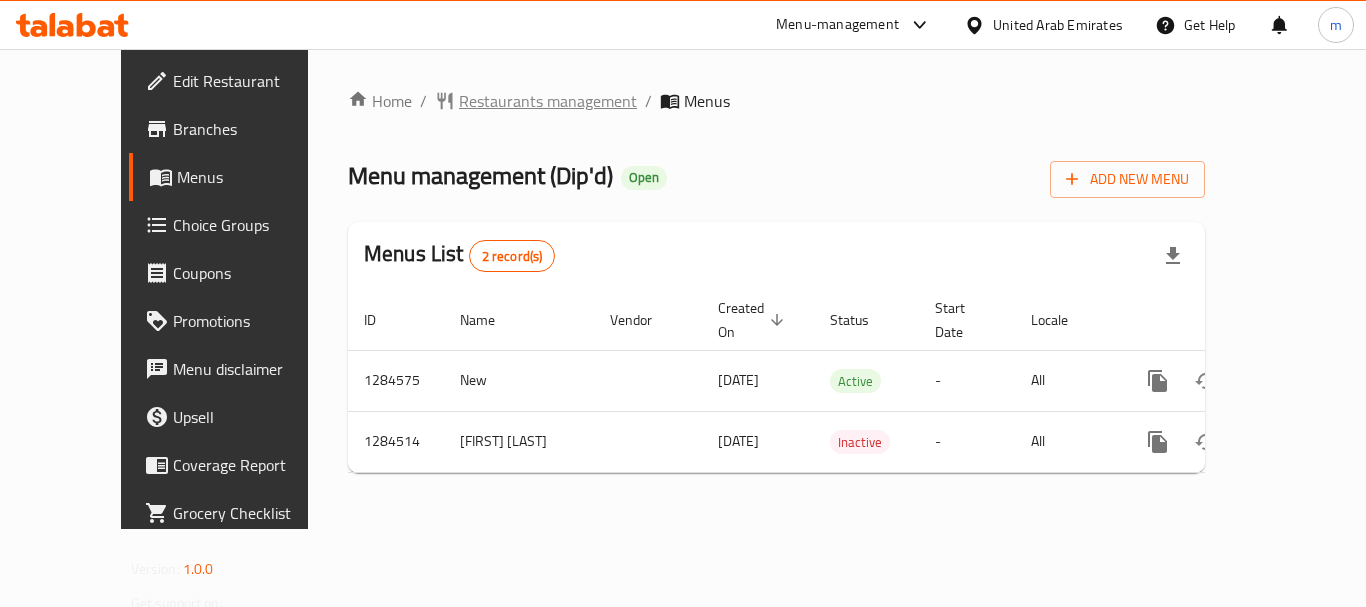 click on "Restaurants management" at bounding box center [548, 101] 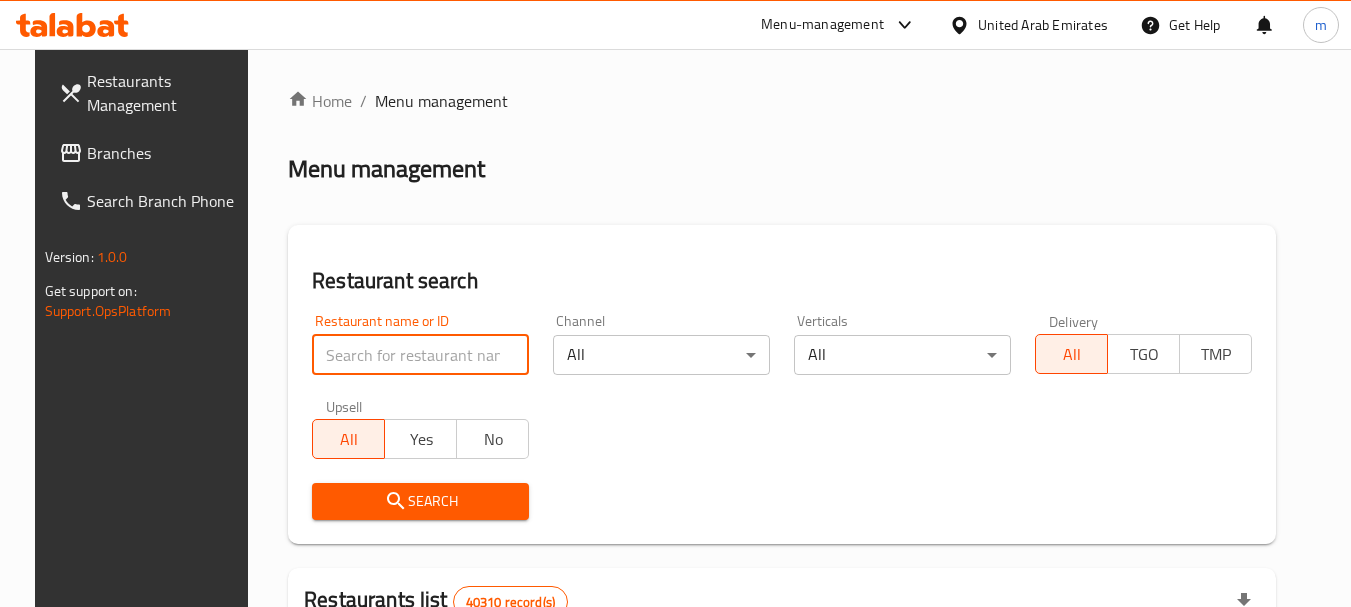 click at bounding box center [420, 355] 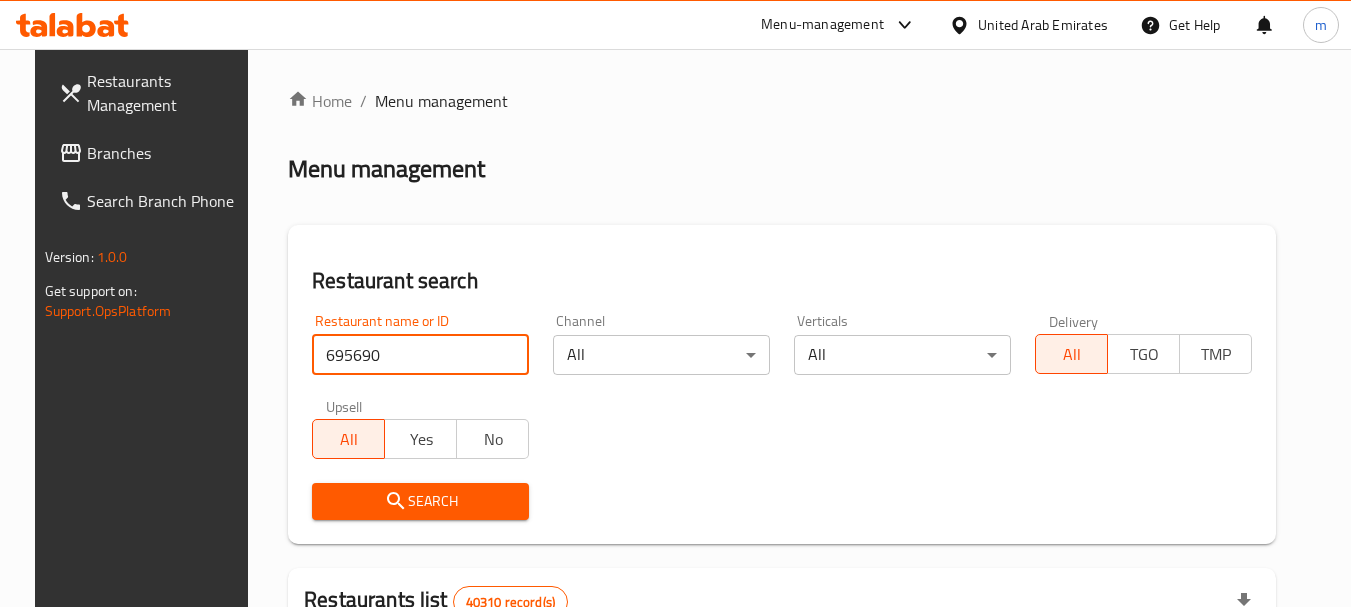 type on "695690" 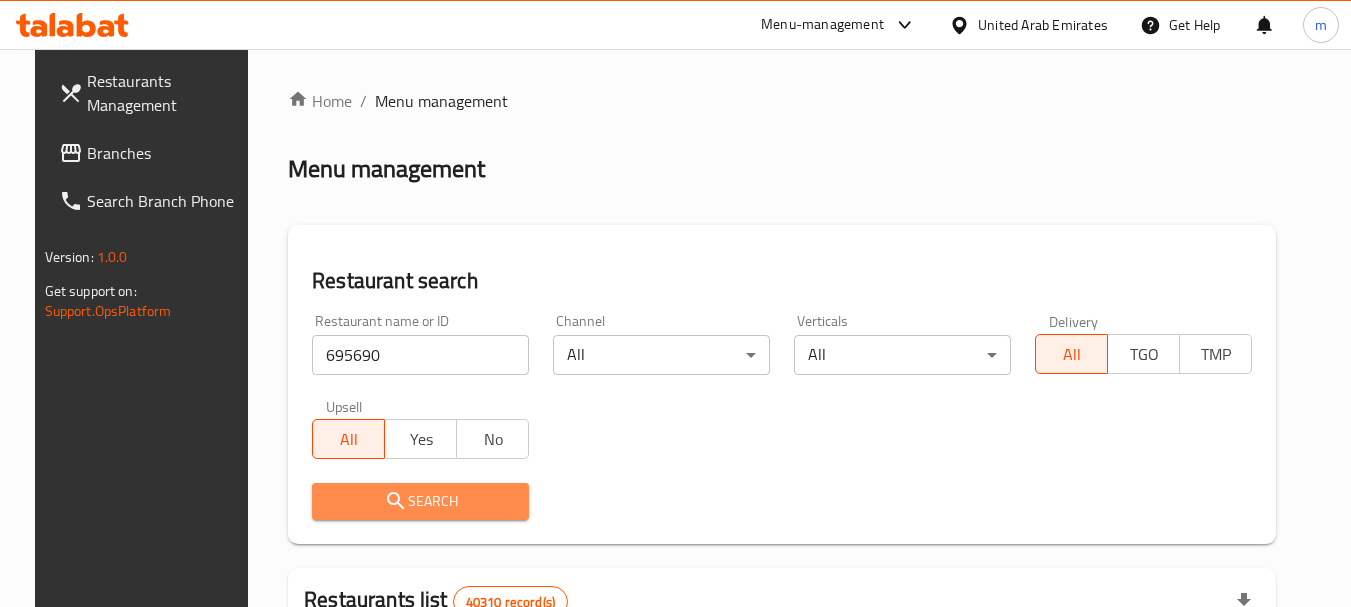 click on "Search" at bounding box center (420, 501) 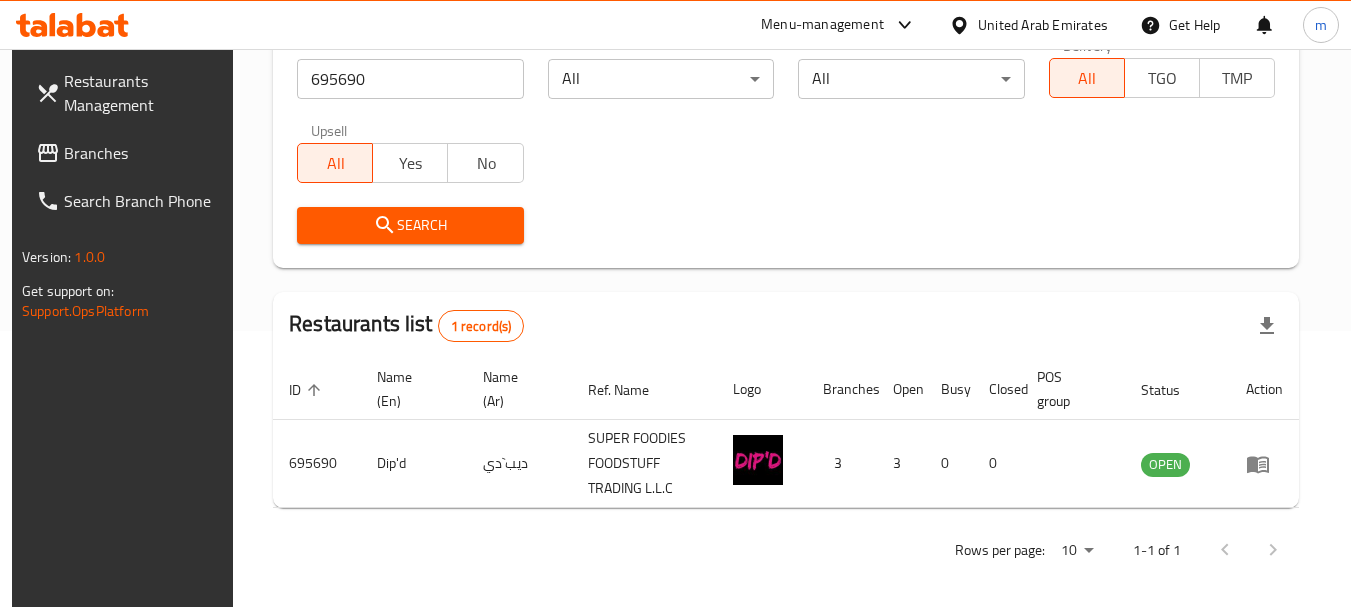 scroll, scrollTop: 285, scrollLeft: 0, axis: vertical 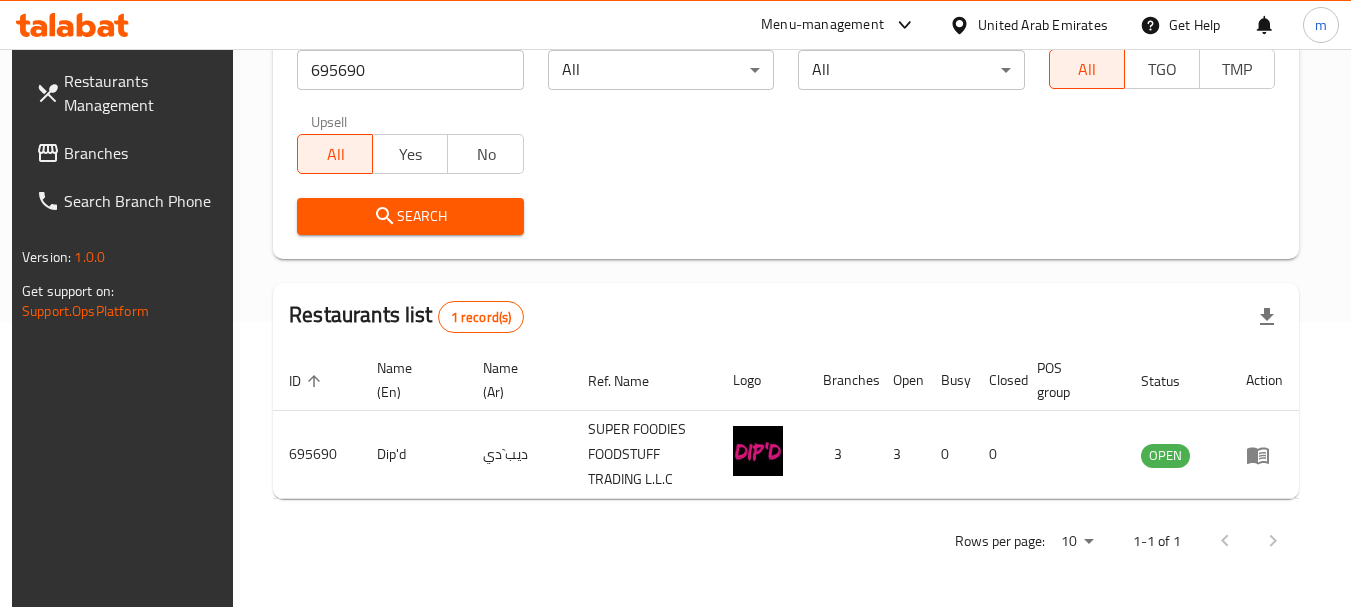 click on "United Arab Emirates" at bounding box center [1043, 25] 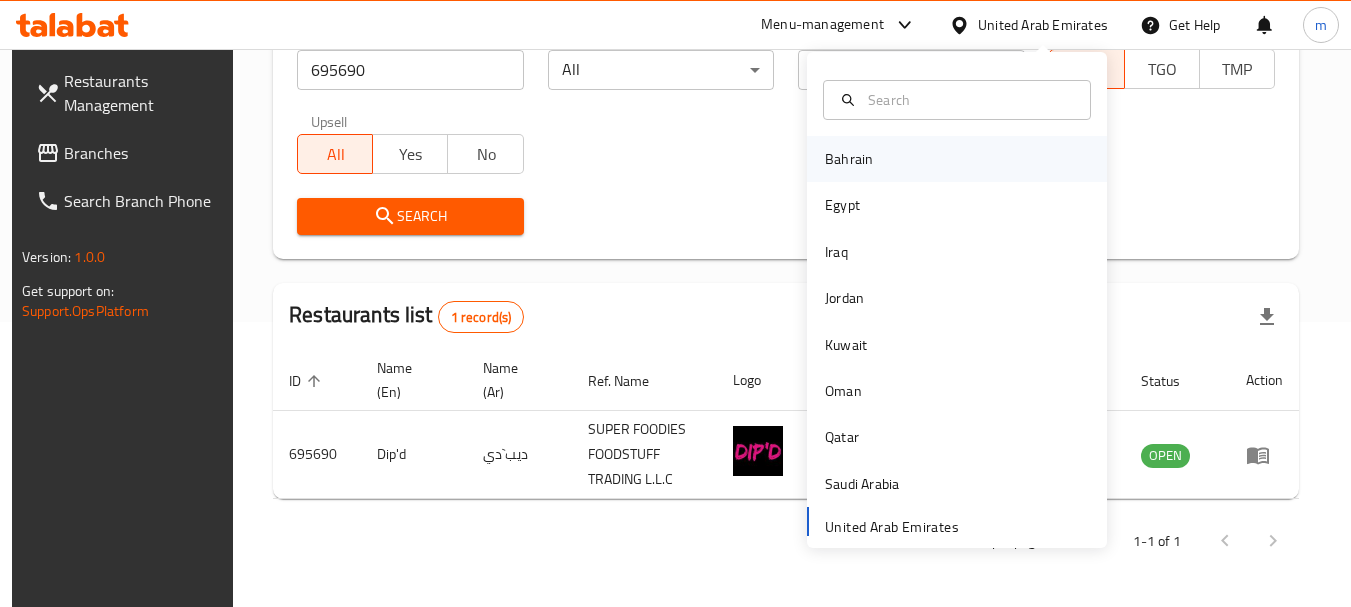 click on "Bahrain" at bounding box center [849, 159] 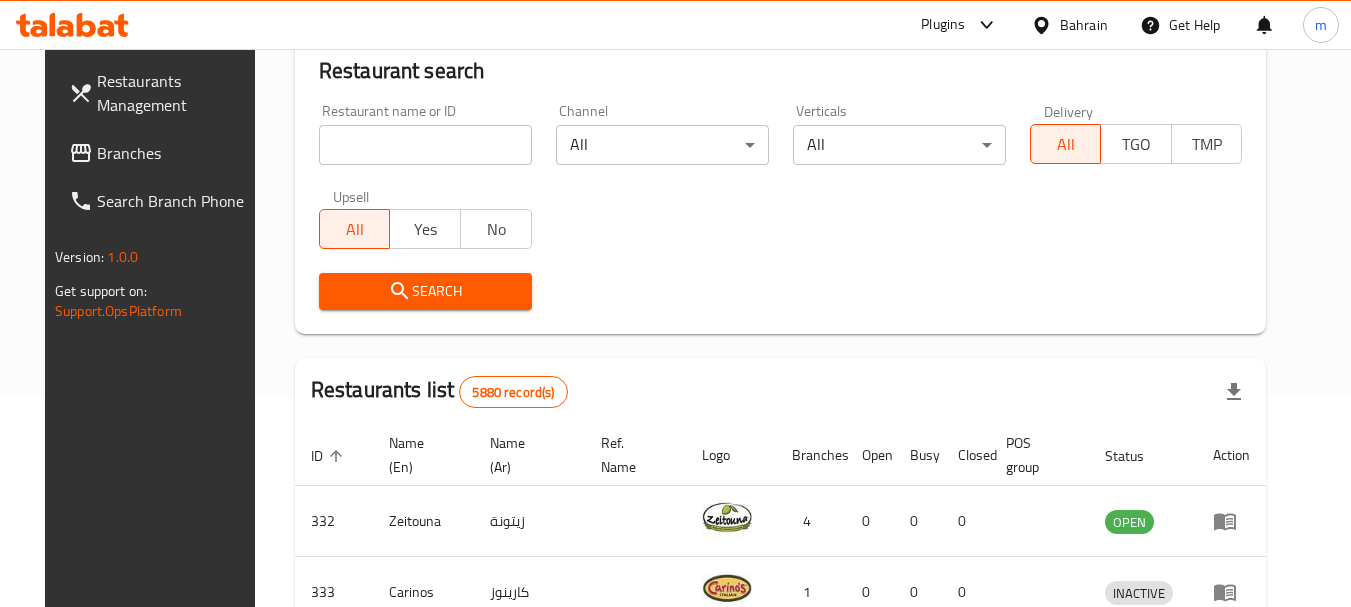 scroll, scrollTop: 285, scrollLeft: 0, axis: vertical 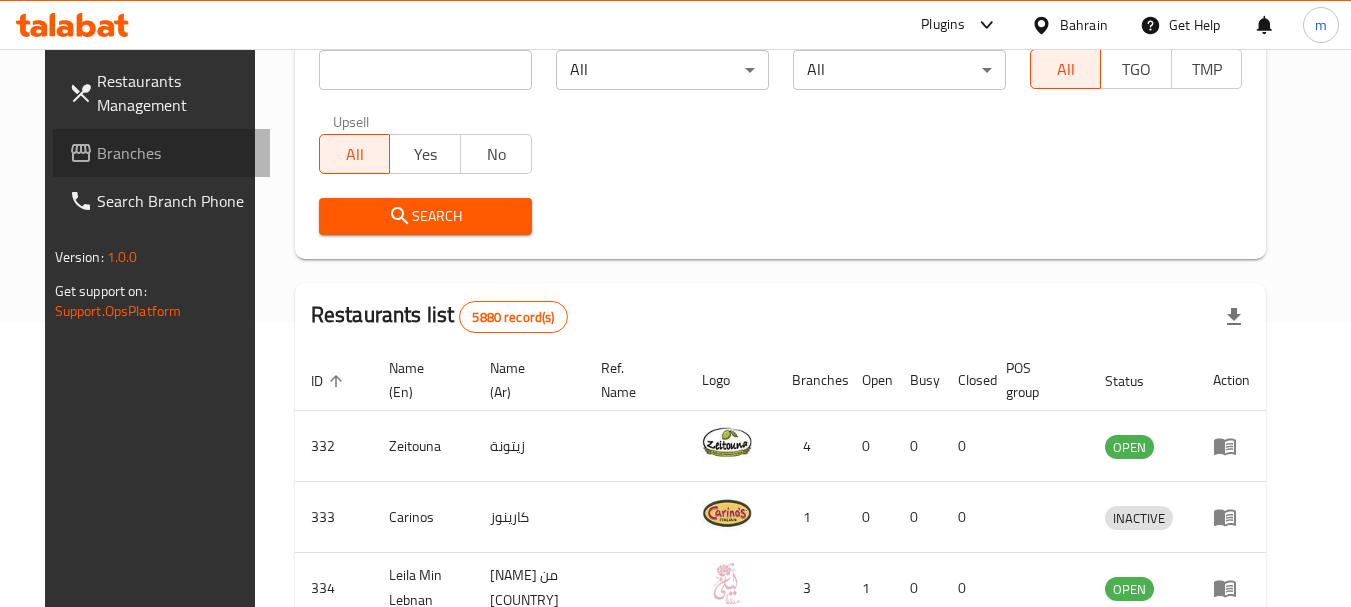 click on "Branches" at bounding box center [176, 153] 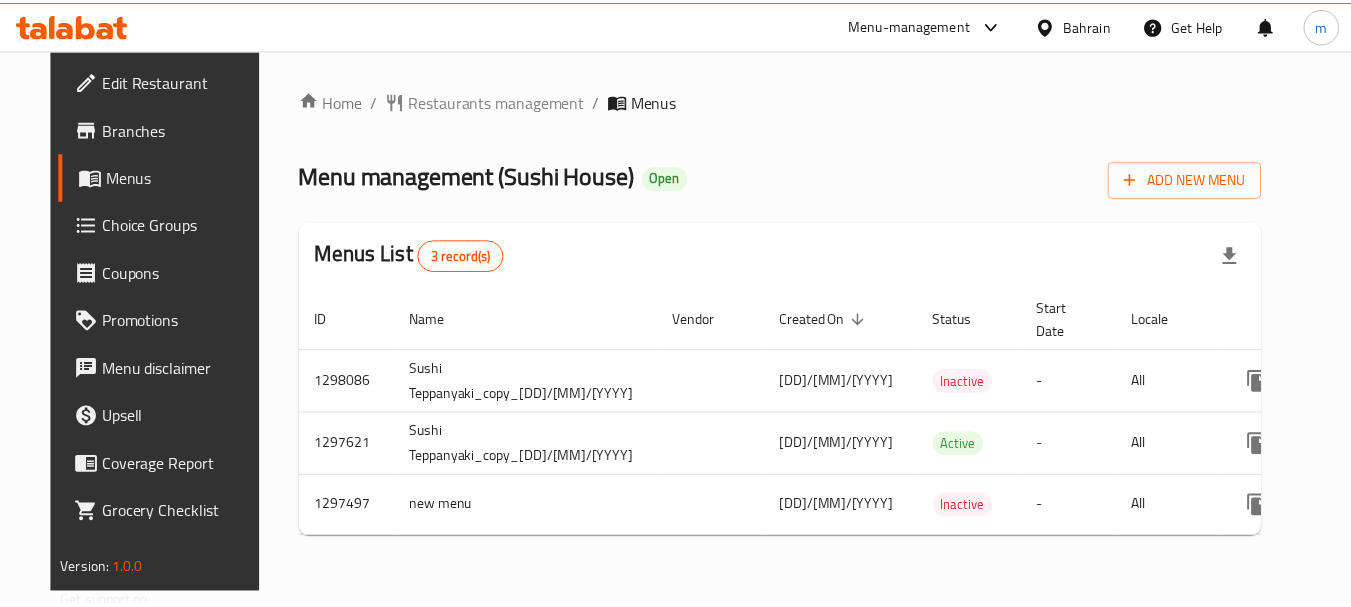scroll, scrollTop: 0, scrollLeft: 0, axis: both 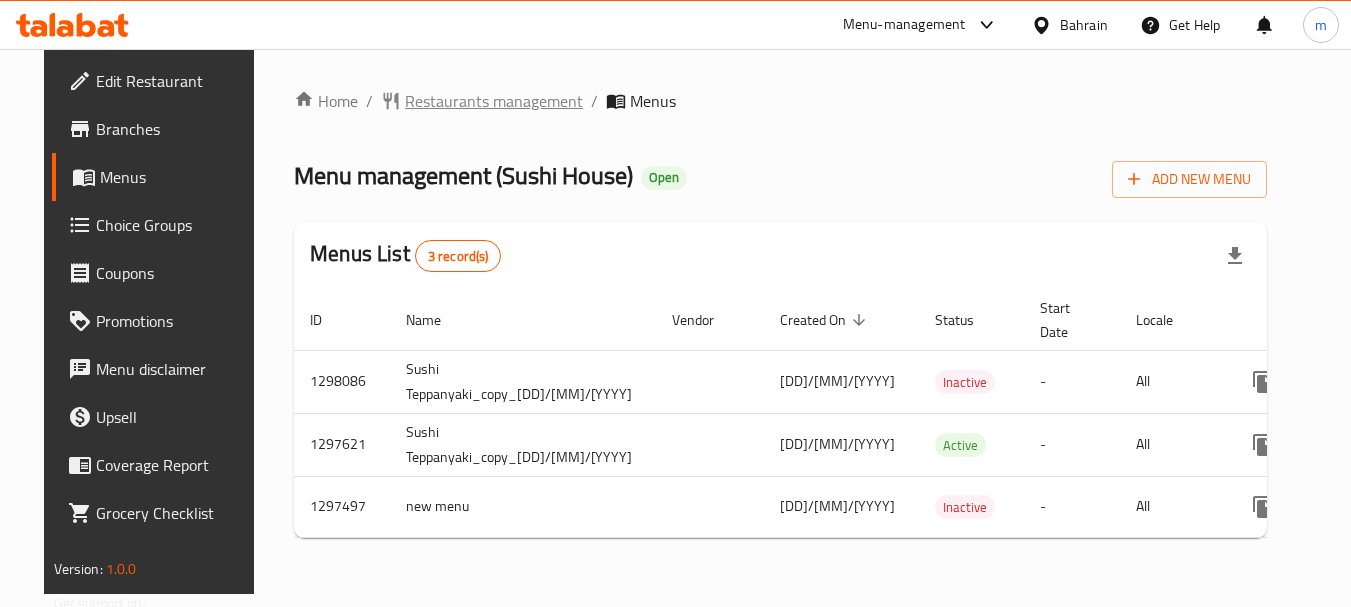 click on "Restaurants management" at bounding box center [494, 101] 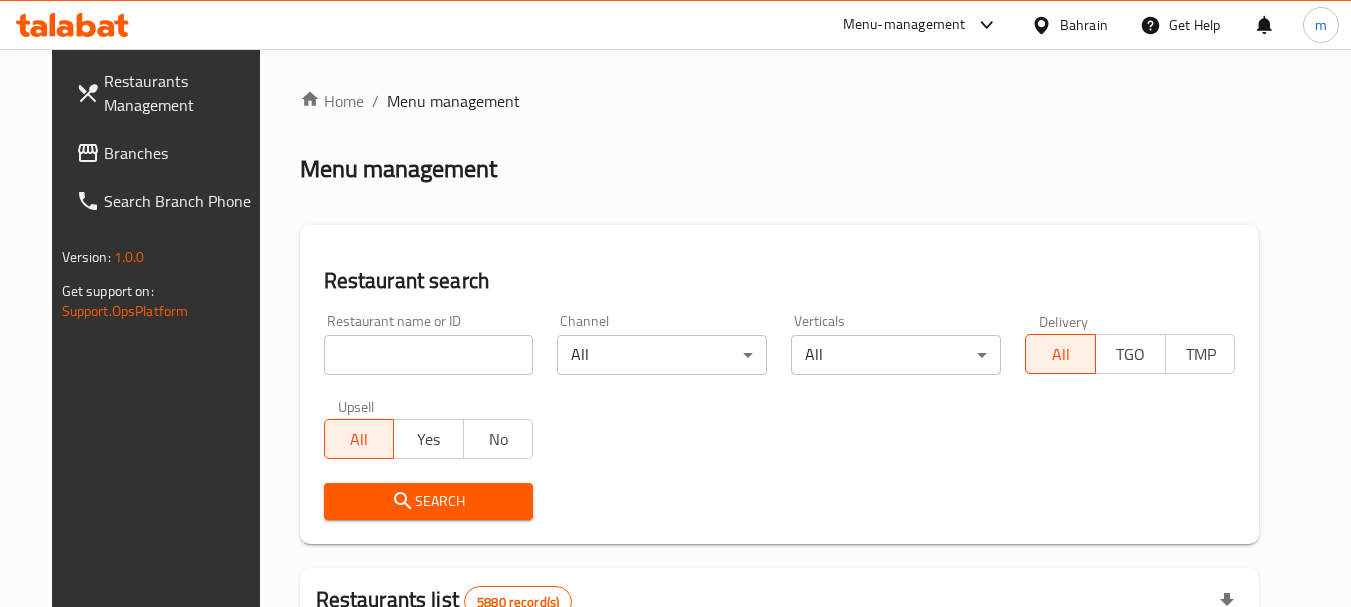 click at bounding box center (429, 355) 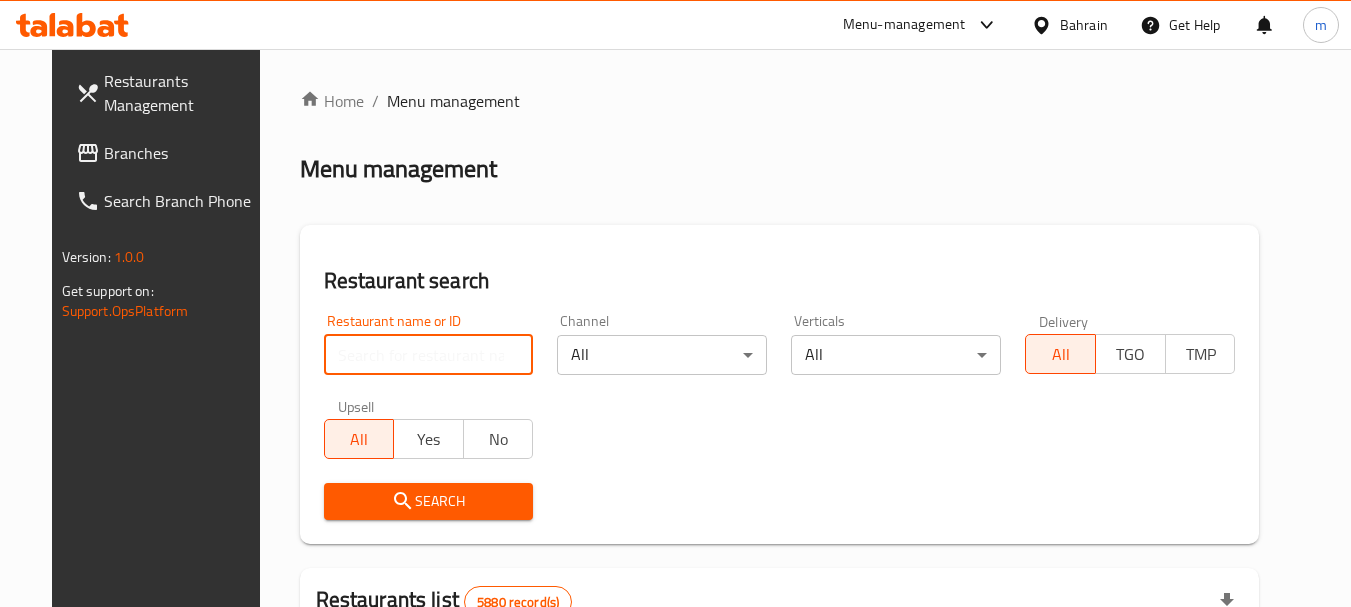 paste on "700501" 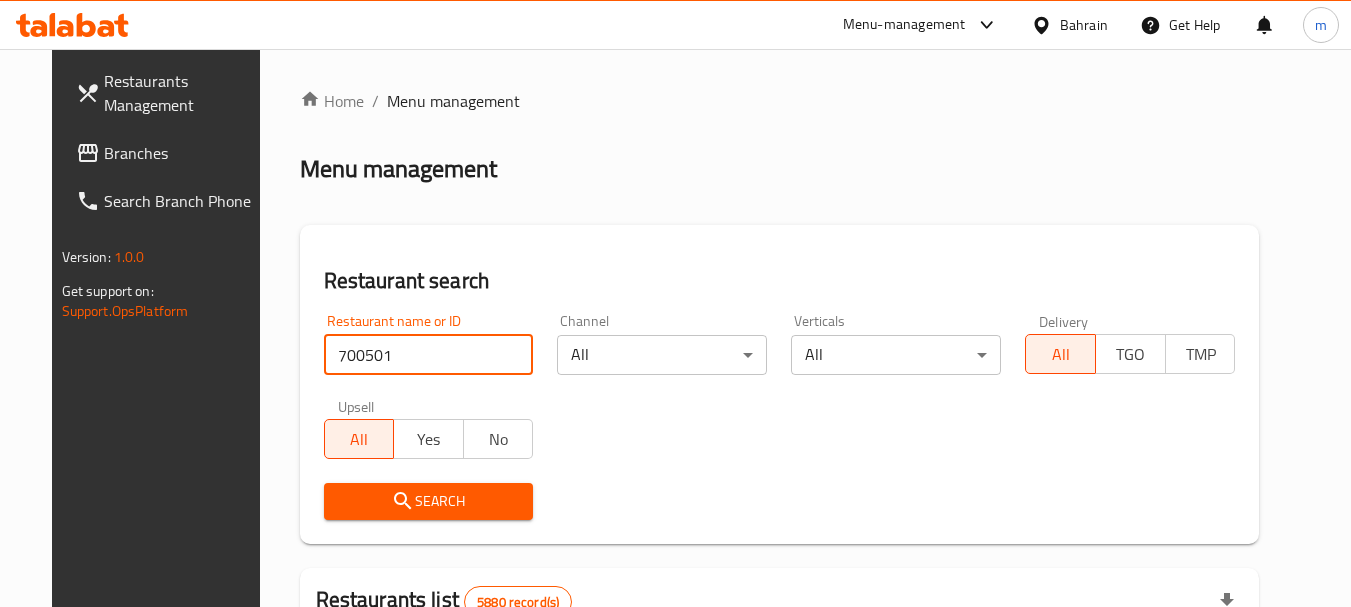 type on "700501" 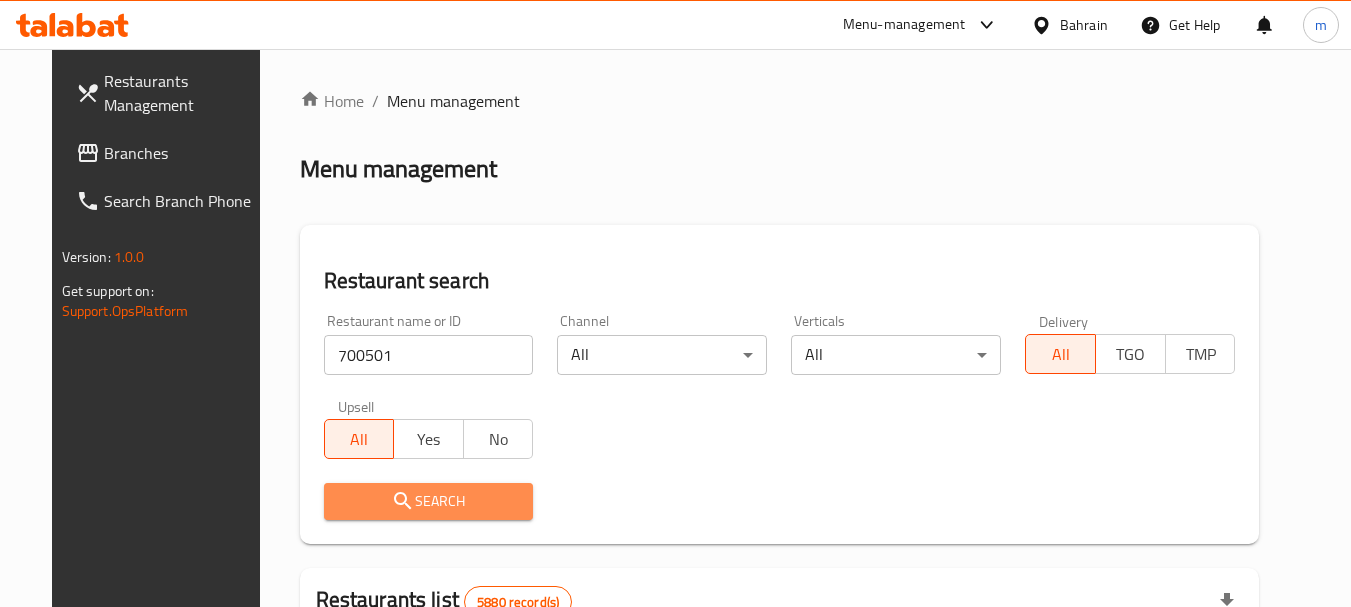 click on "Search" at bounding box center (429, 501) 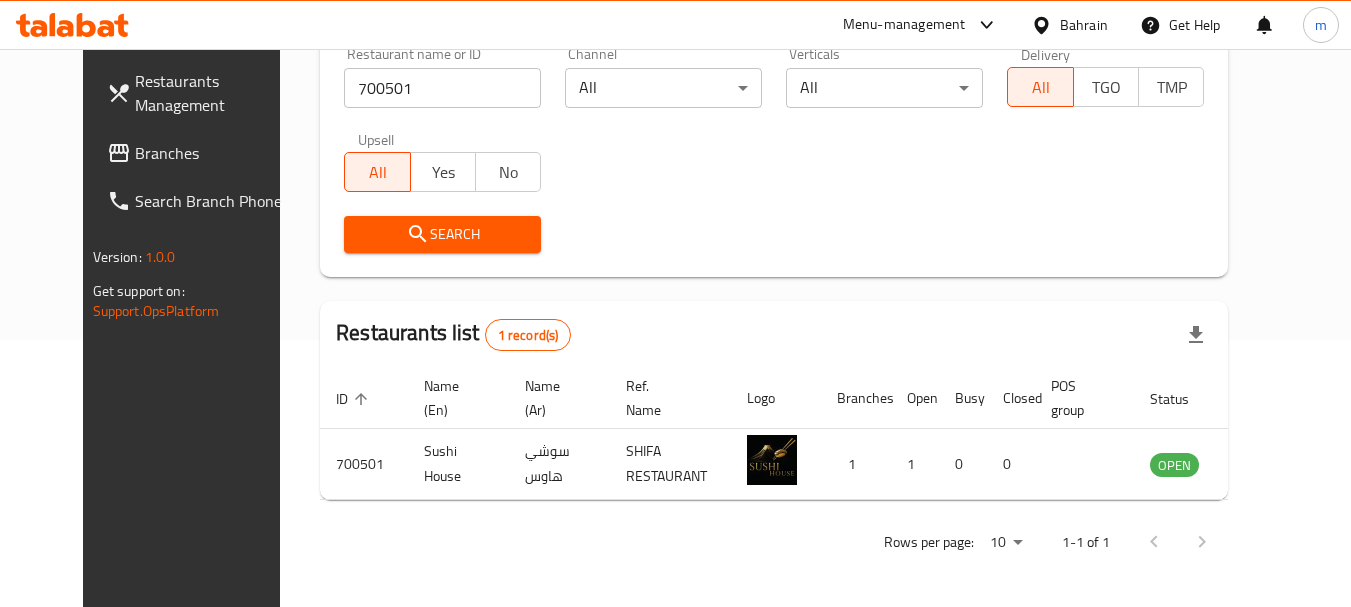 scroll, scrollTop: 268, scrollLeft: 0, axis: vertical 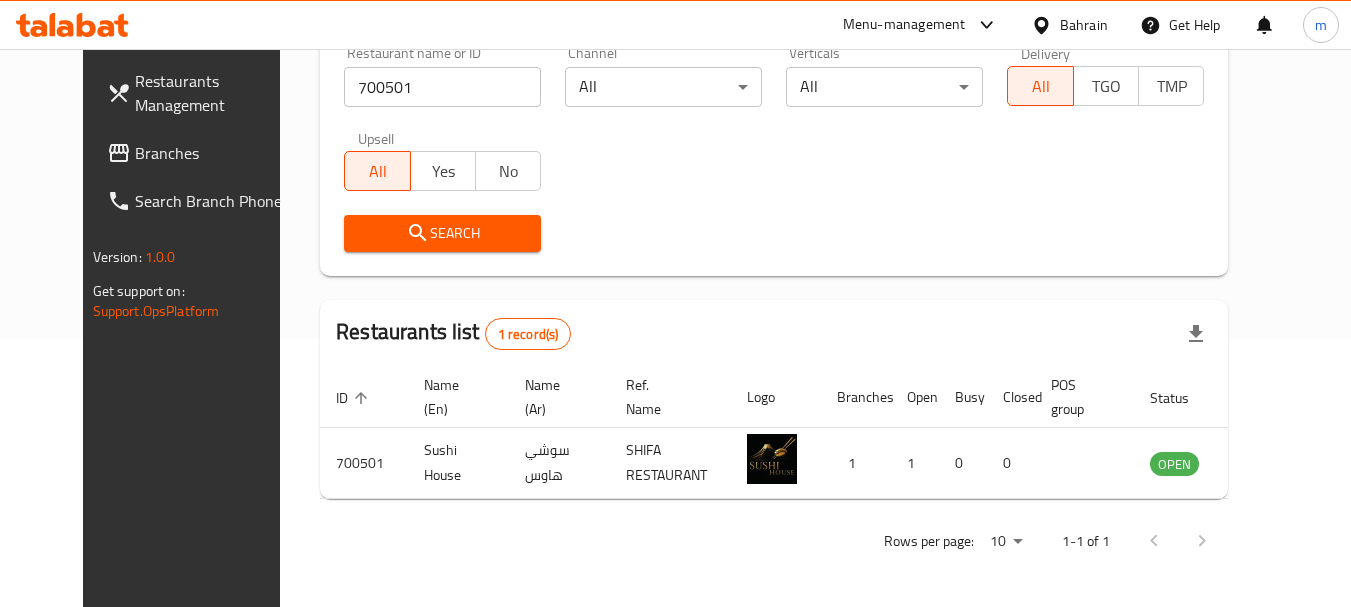 click 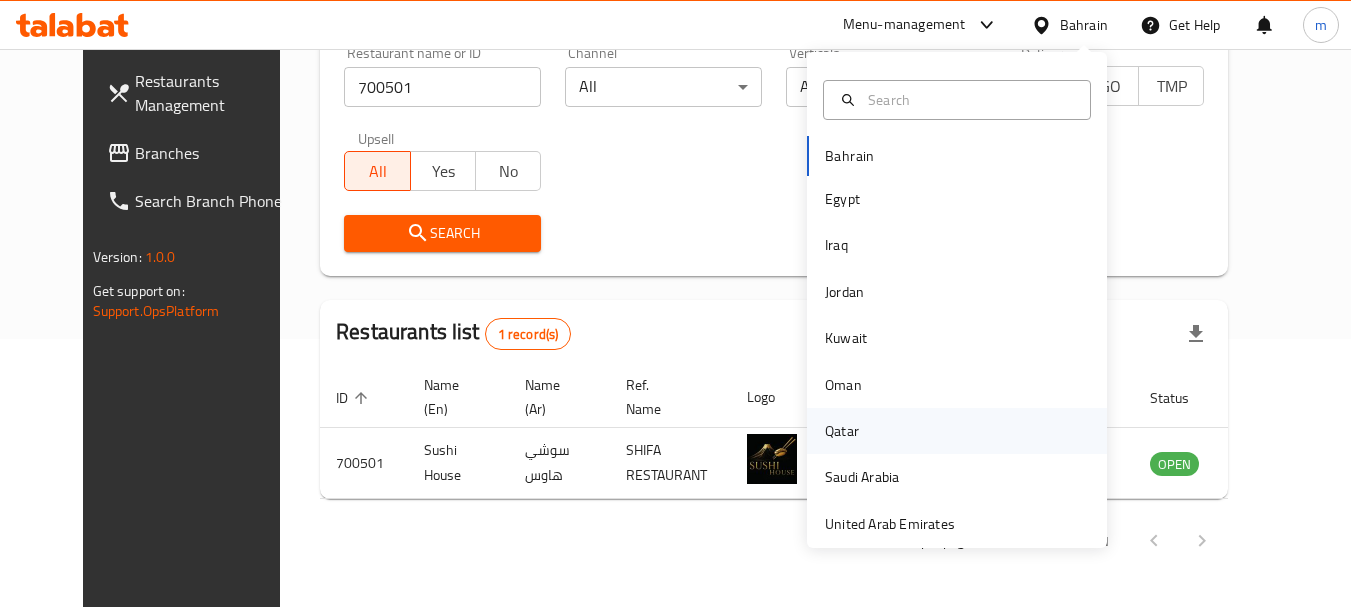 click on "Qatar" at bounding box center [842, 431] 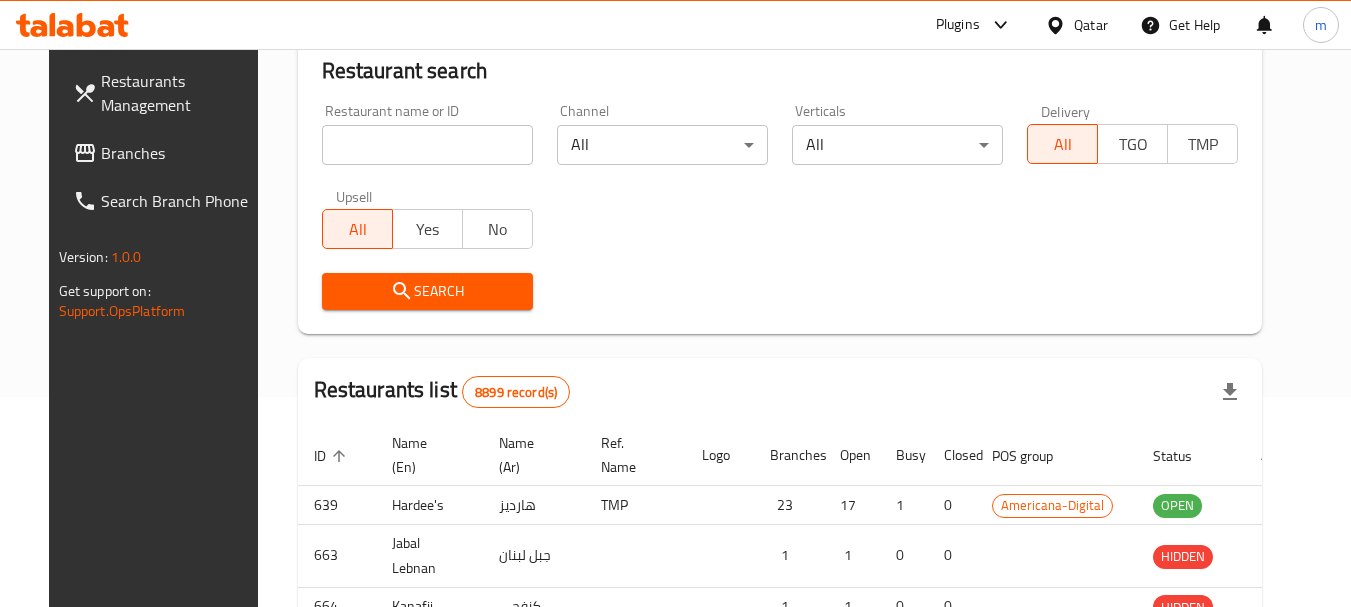 scroll, scrollTop: 268, scrollLeft: 0, axis: vertical 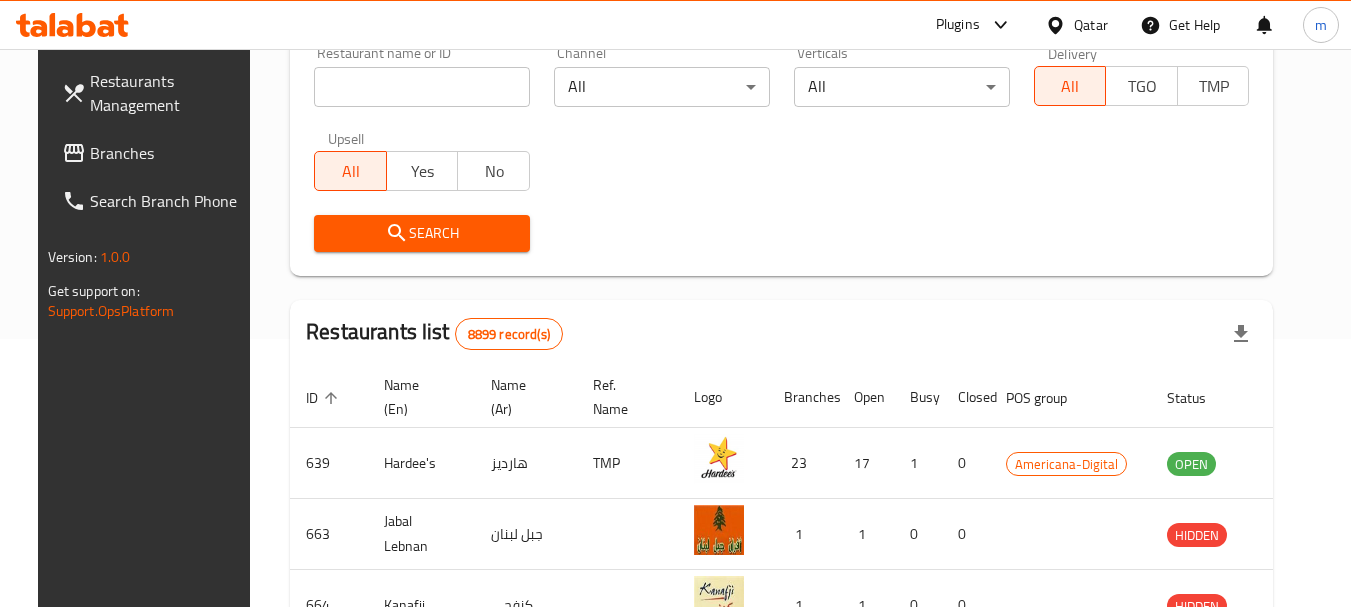 click on "Branches" at bounding box center (169, 153) 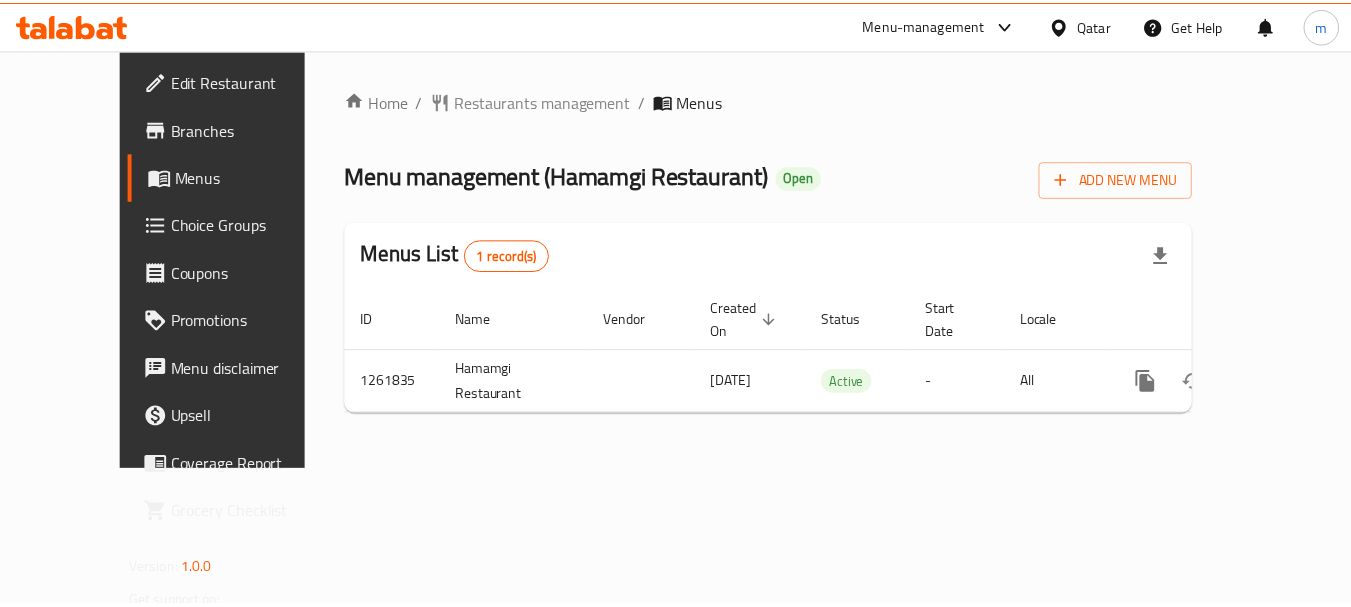 scroll, scrollTop: 0, scrollLeft: 0, axis: both 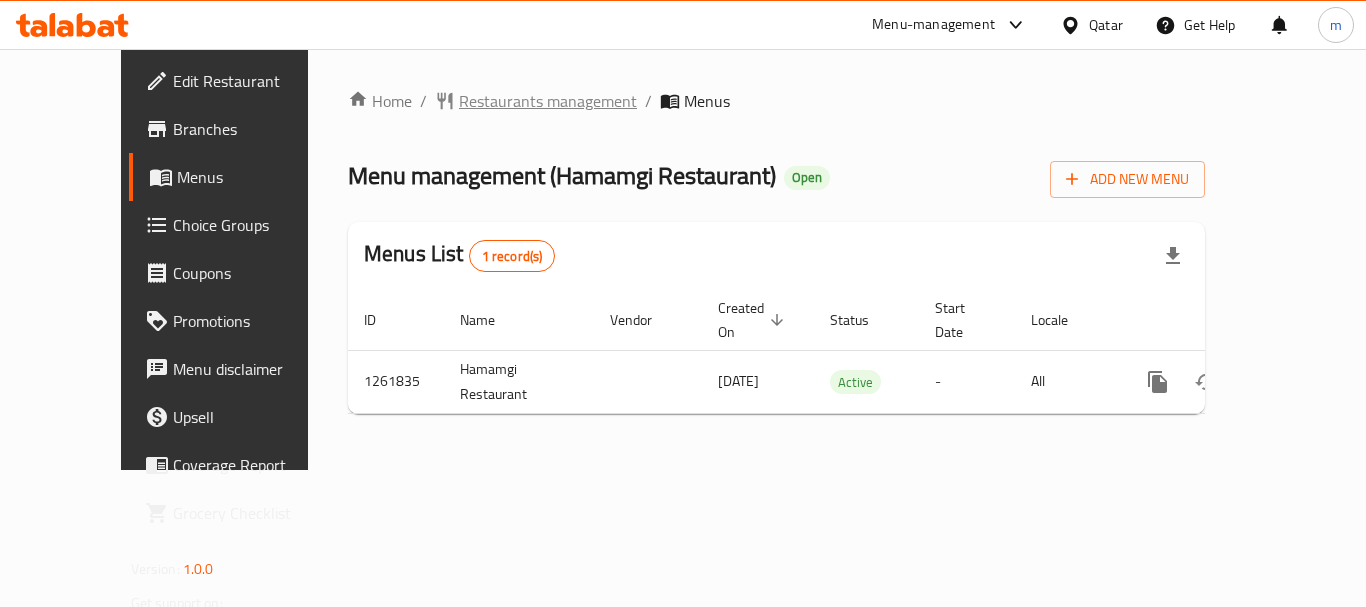 click on "Restaurants management" at bounding box center (548, 101) 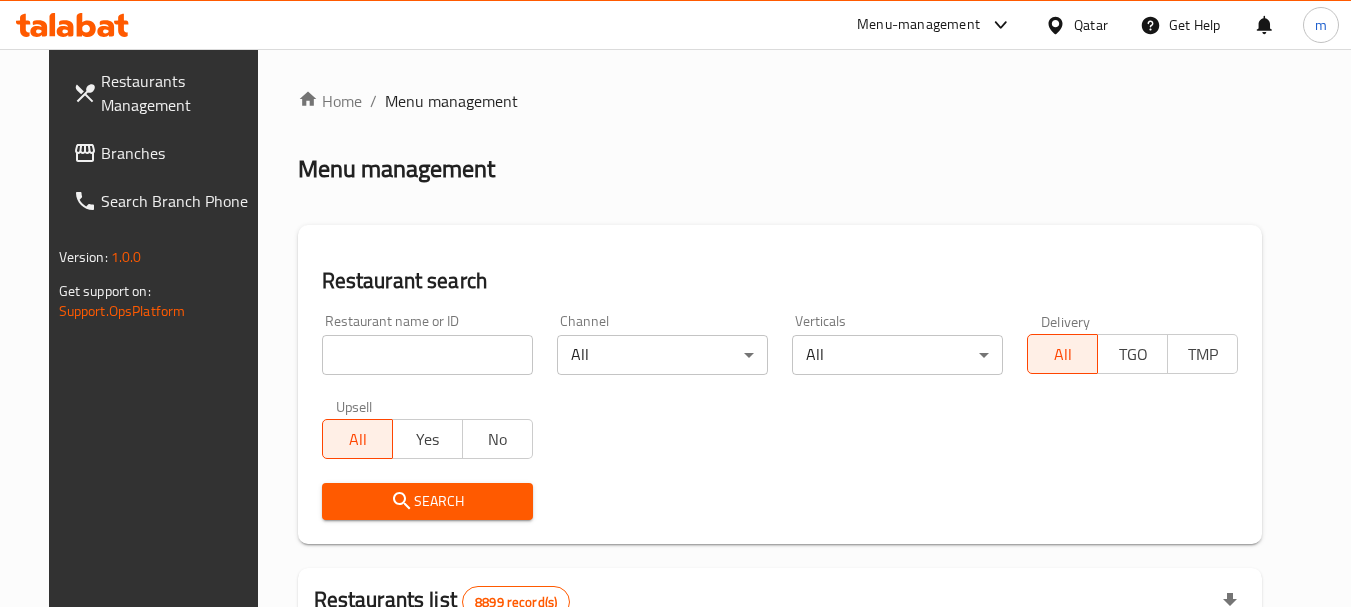 click at bounding box center [427, 355] 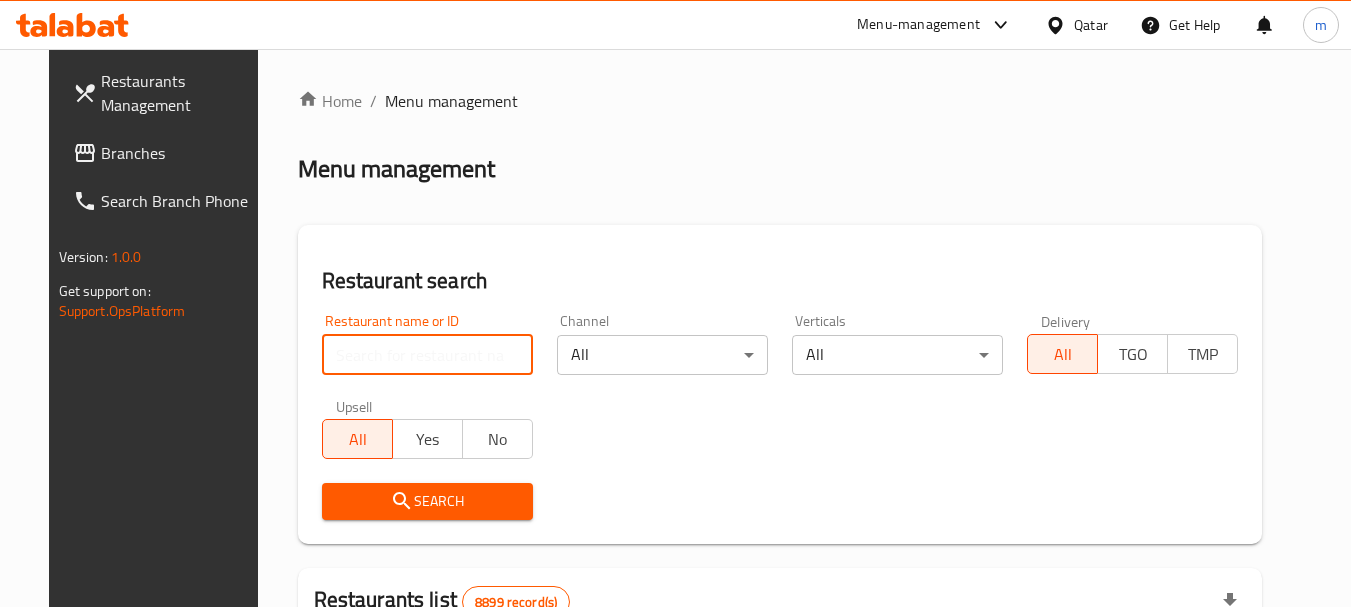 paste on "685336" 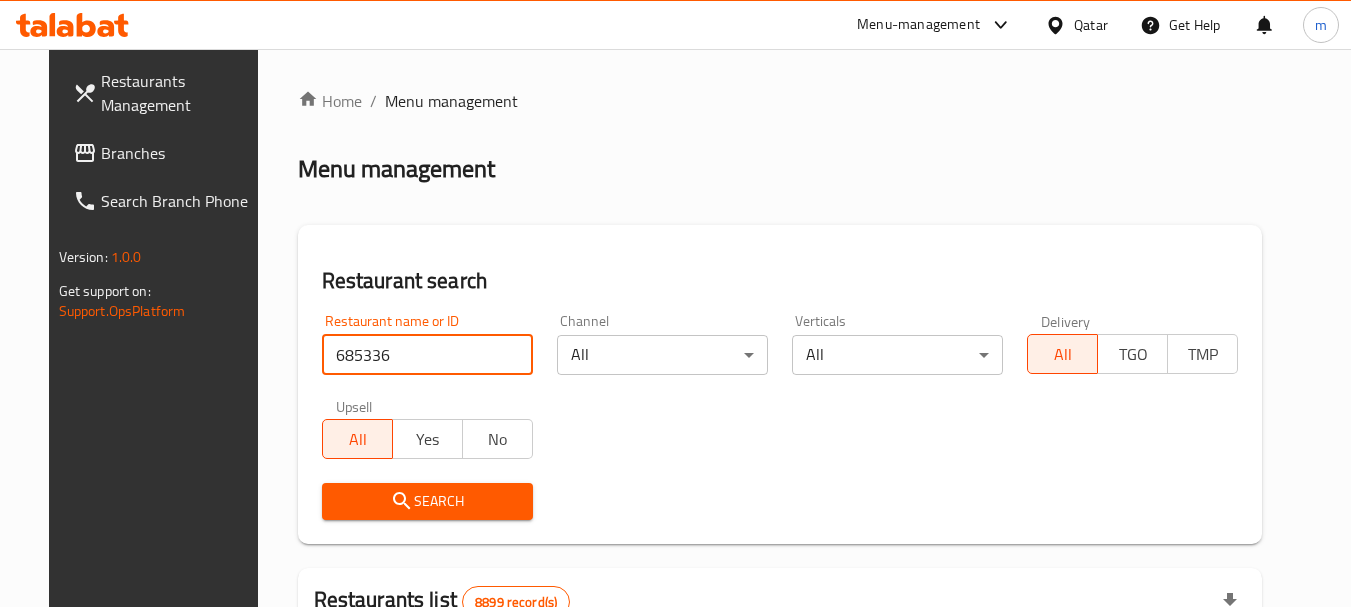 type on "685336" 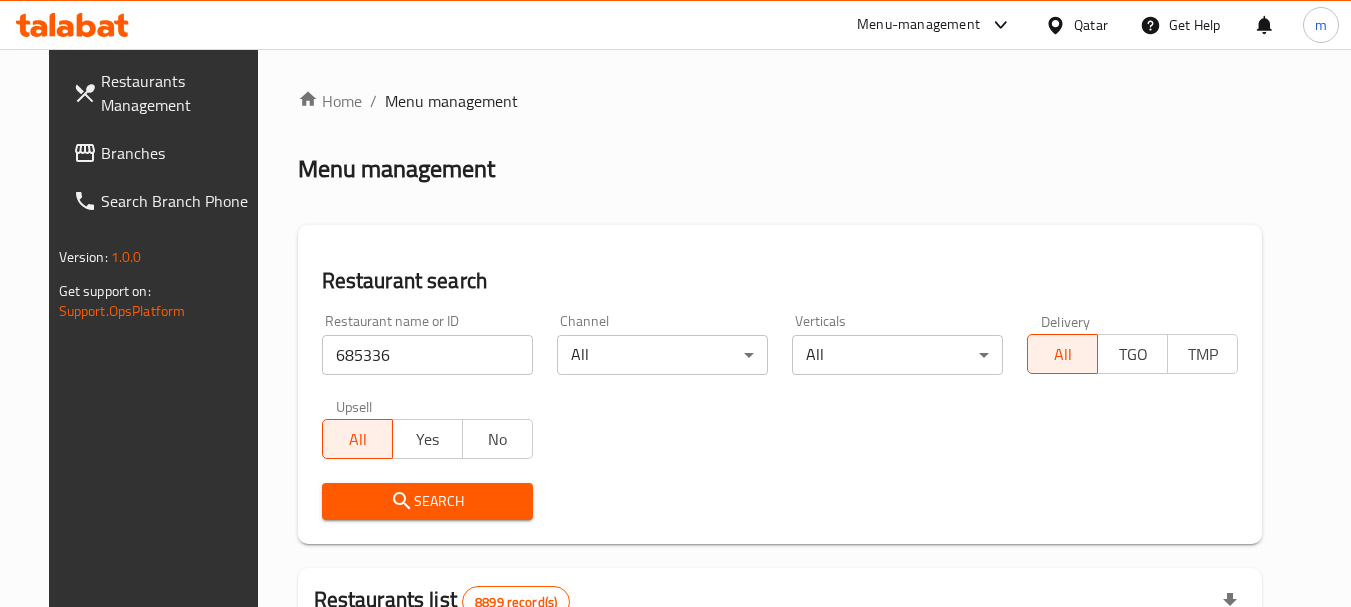 click 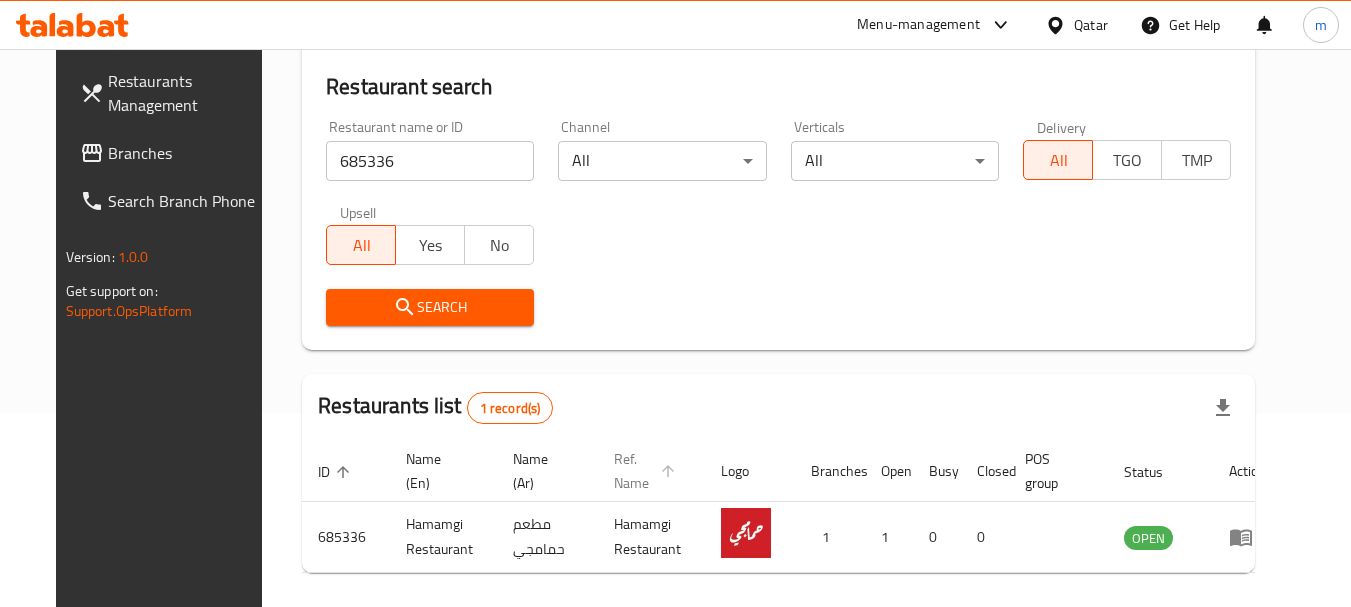 scroll, scrollTop: 200, scrollLeft: 0, axis: vertical 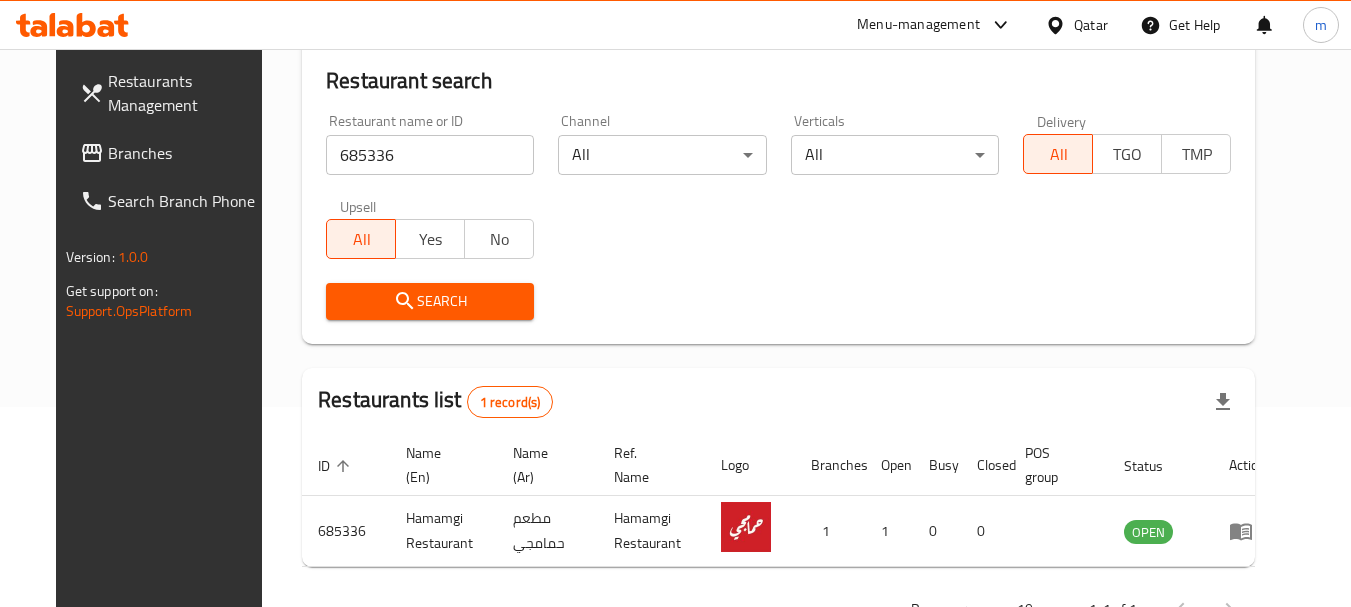 click 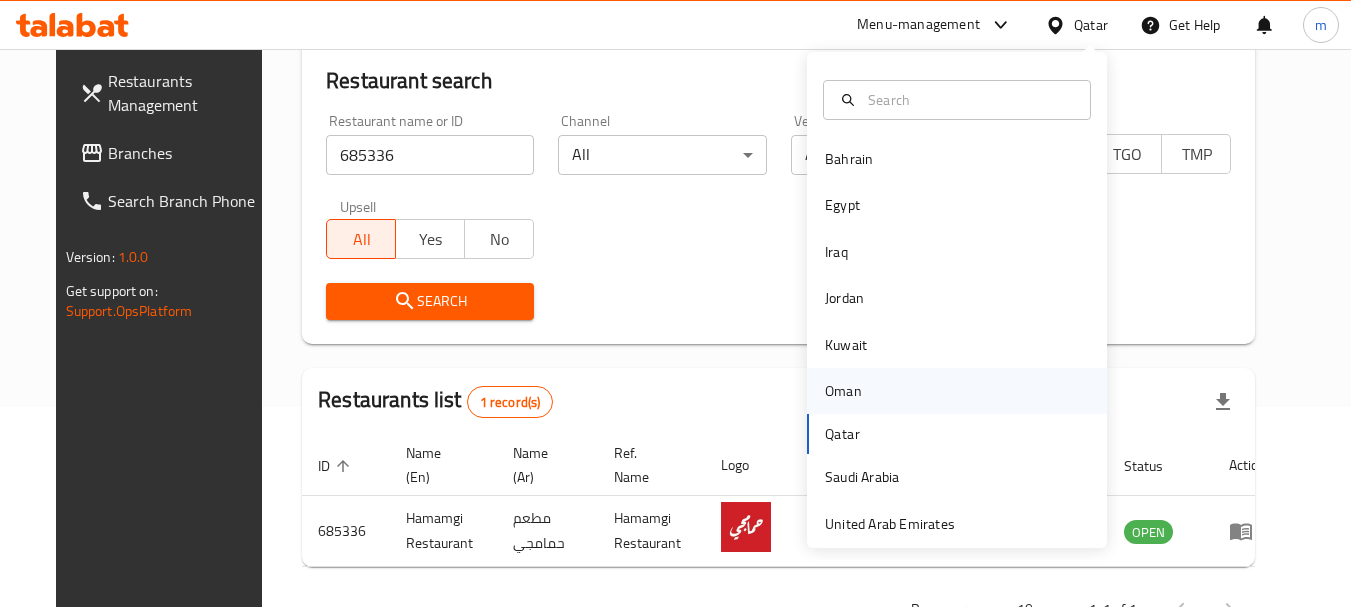 click on "Oman" at bounding box center [843, 391] 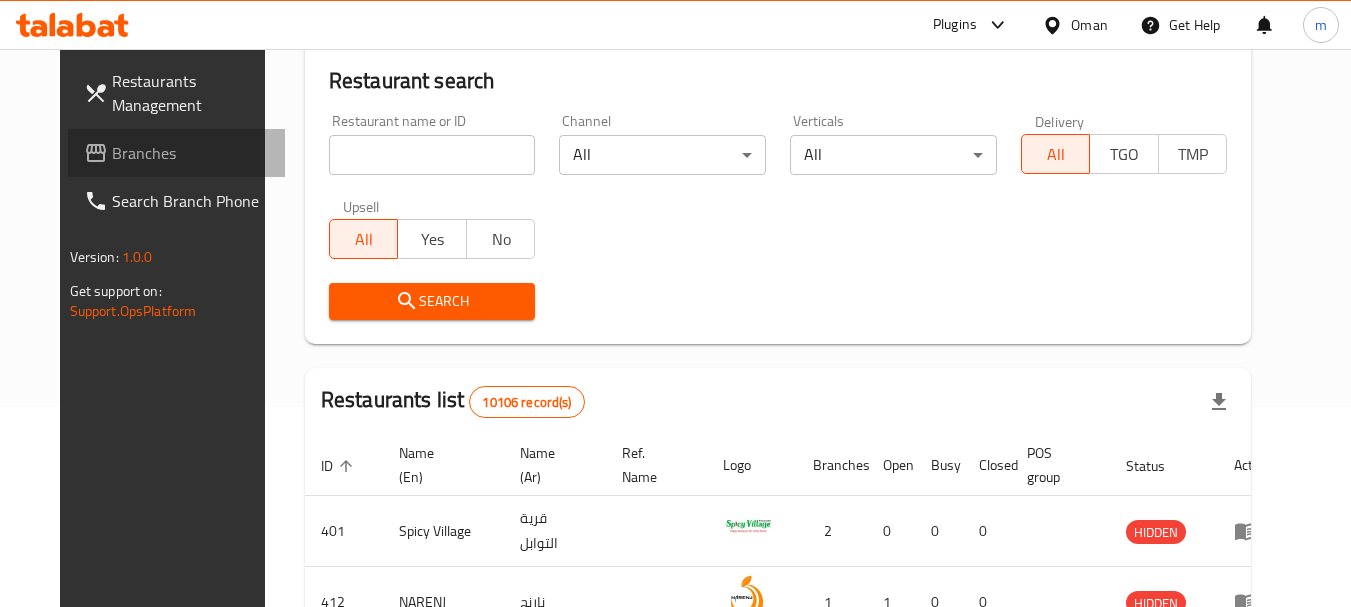 click on "Branches" at bounding box center (191, 153) 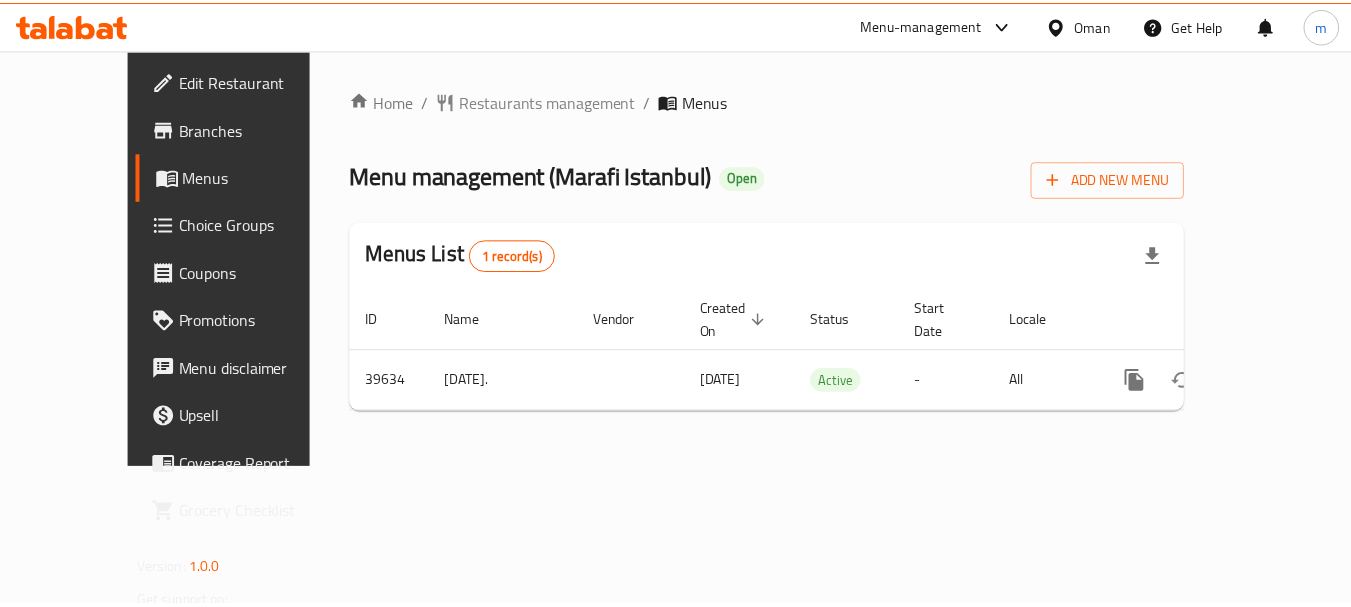 scroll, scrollTop: 0, scrollLeft: 0, axis: both 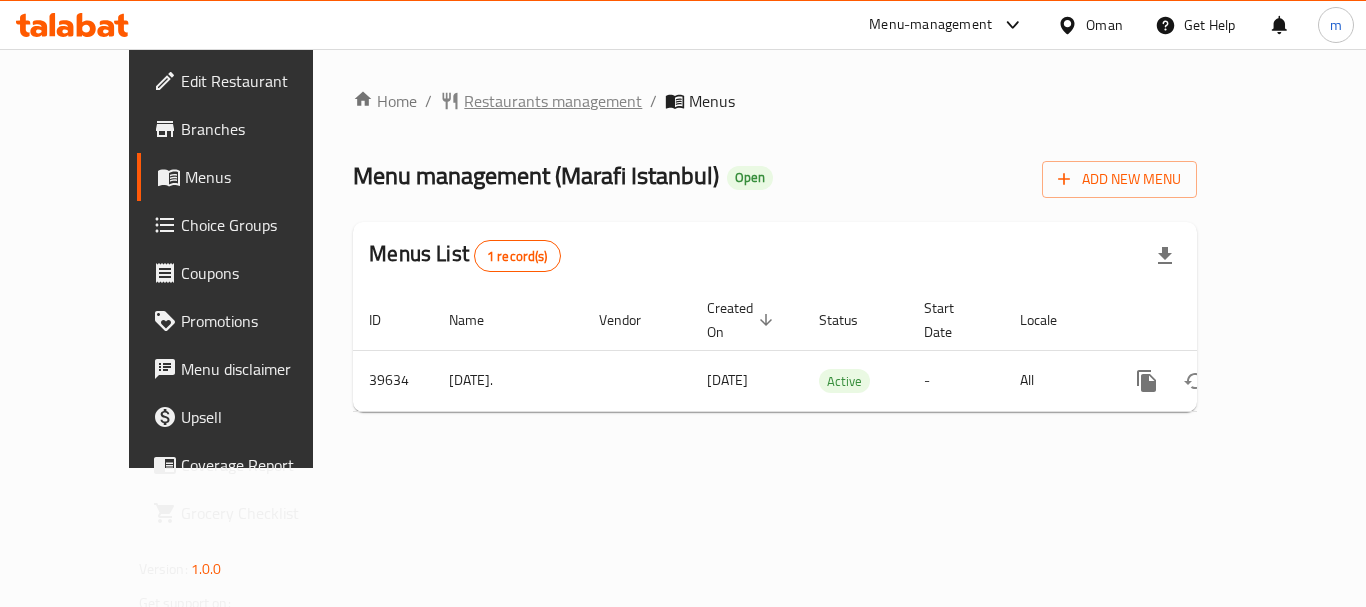 click on "Restaurants management" at bounding box center [553, 101] 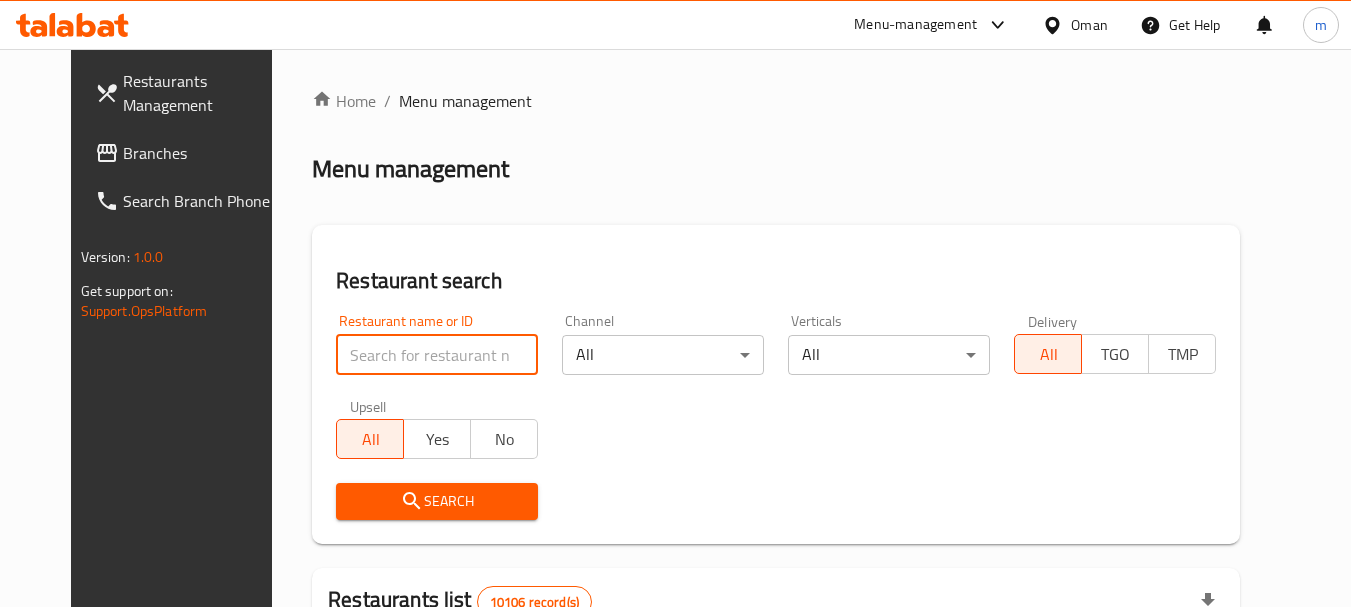 click at bounding box center [437, 355] 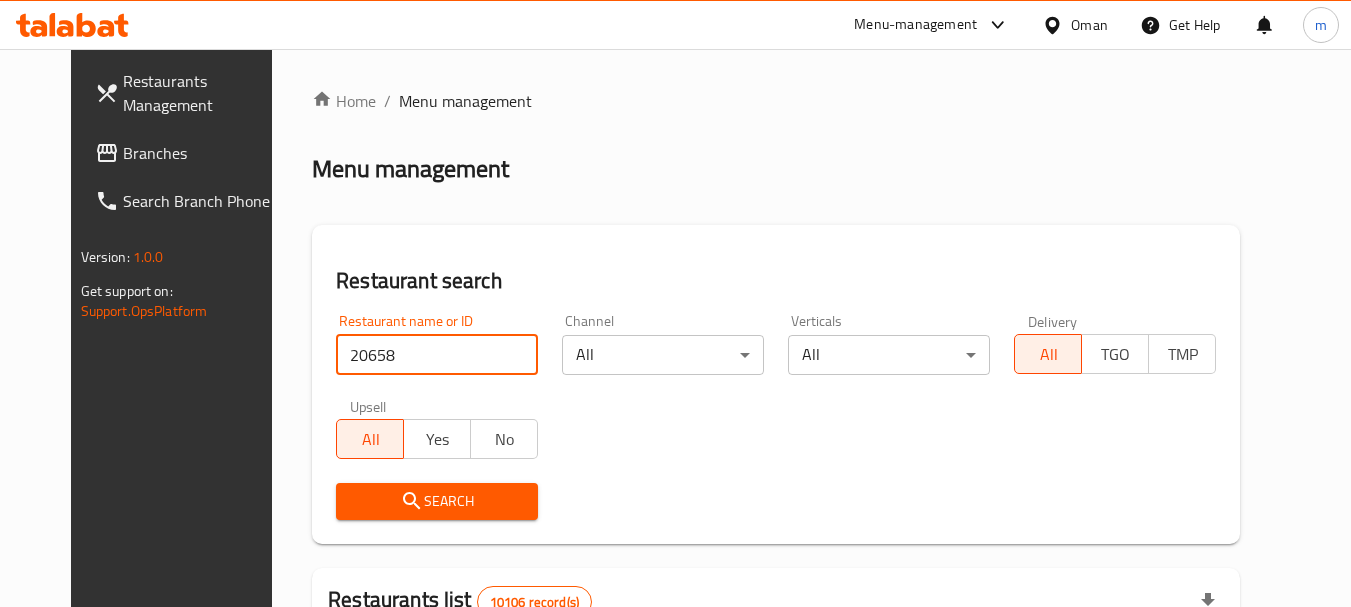 type on "20658" 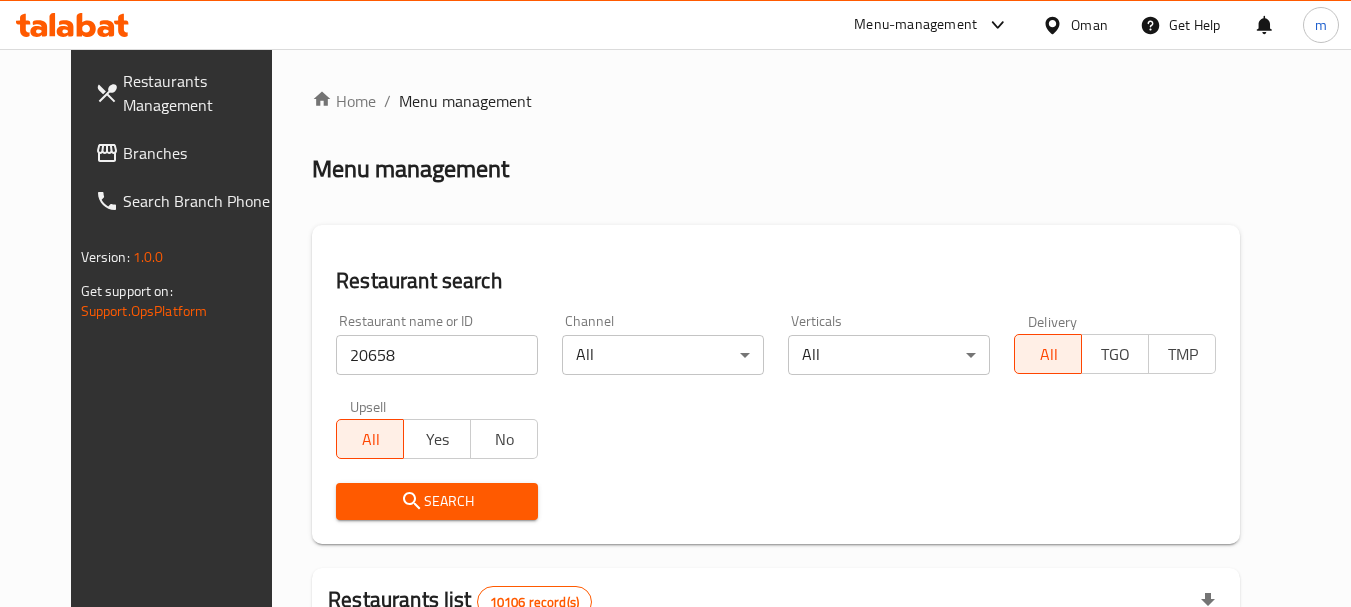 click on "Search" at bounding box center [437, 501] 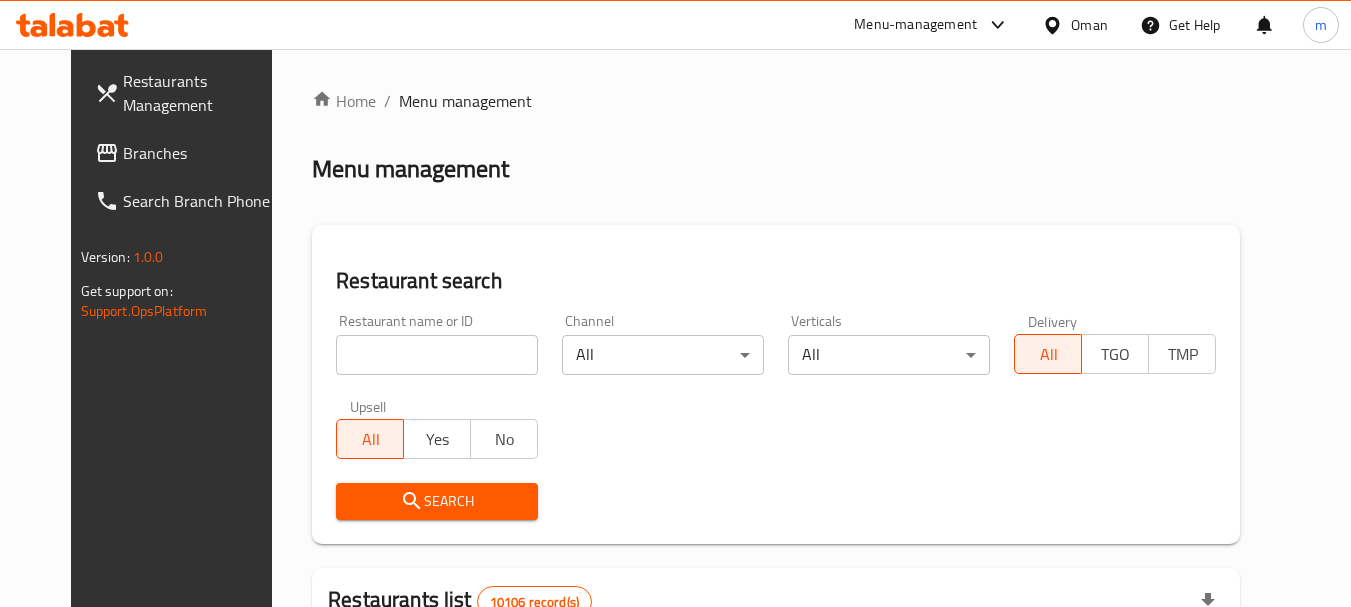 scroll, scrollTop: 0, scrollLeft: 0, axis: both 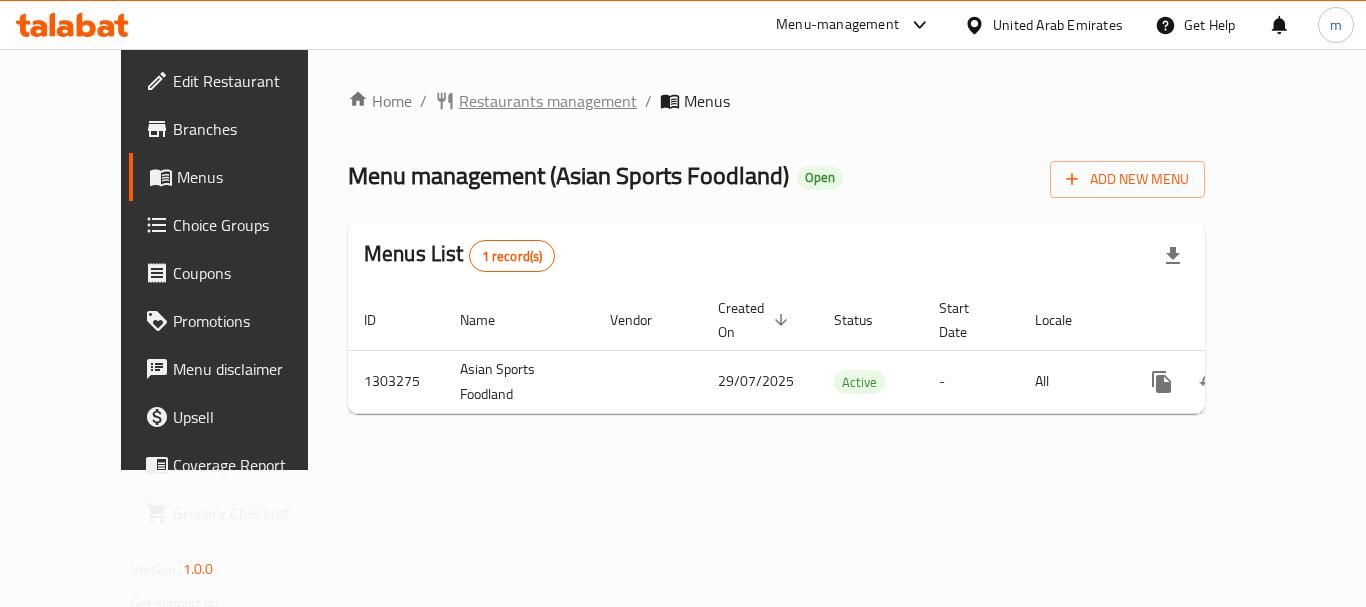 click on "Restaurants management" at bounding box center (548, 101) 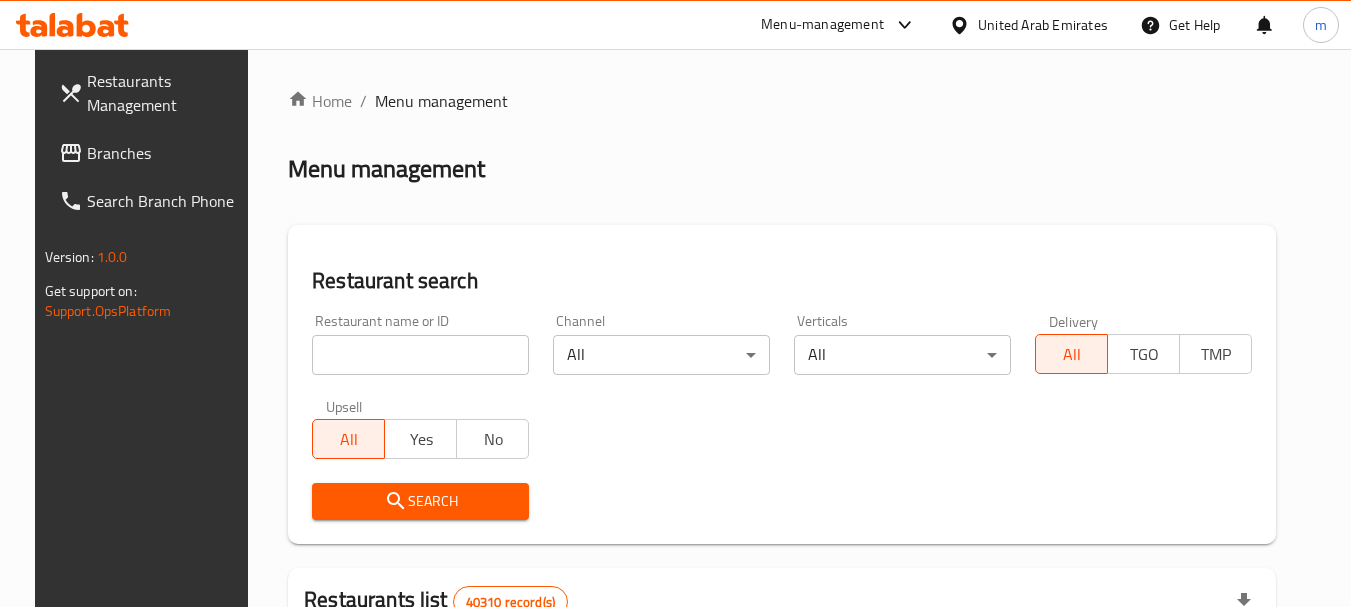 click at bounding box center [420, 355] 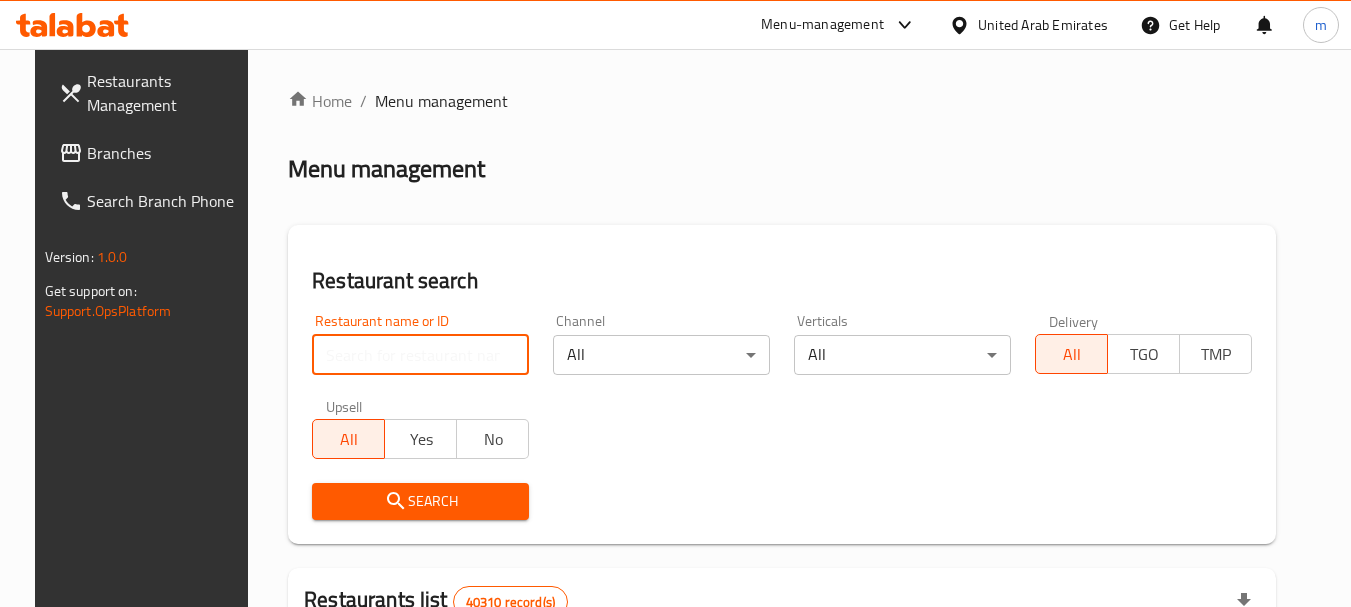 paste on "702746" 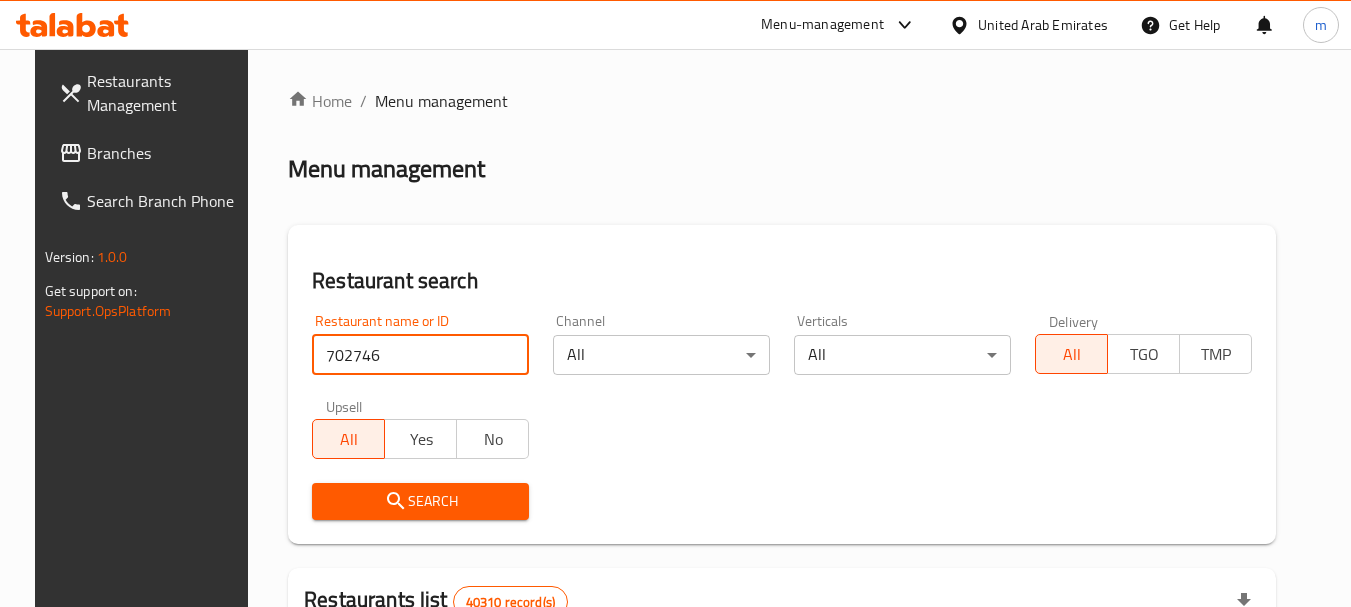 type on "702746" 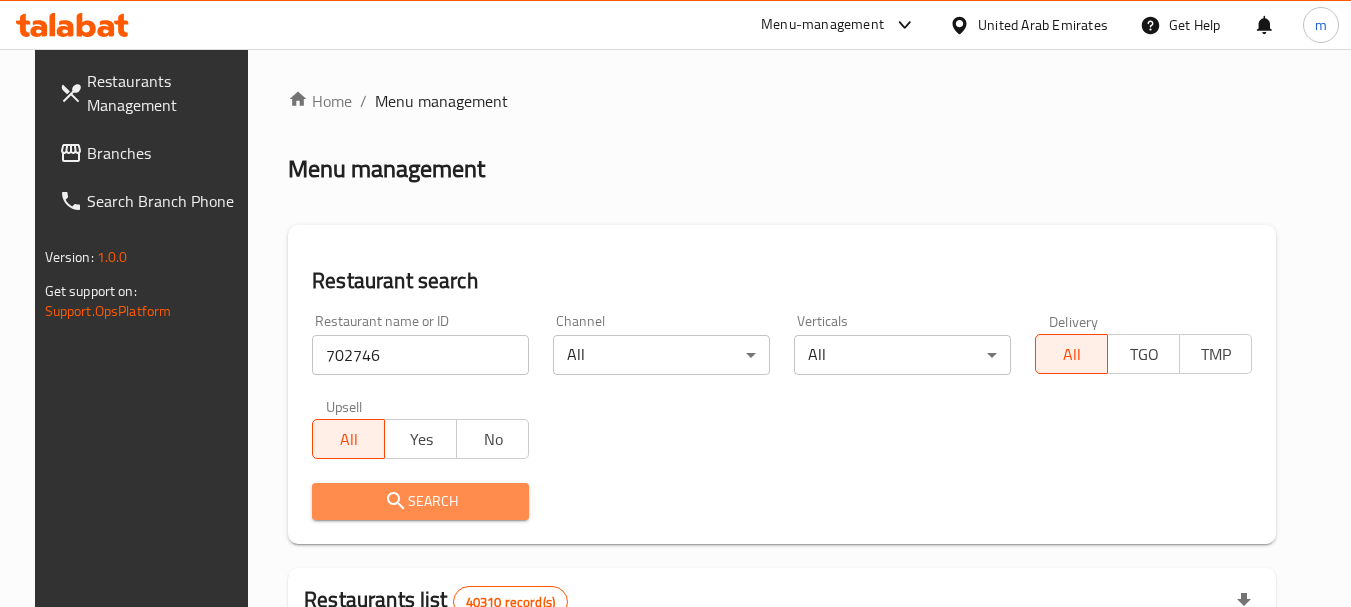 click on "Search" at bounding box center (420, 501) 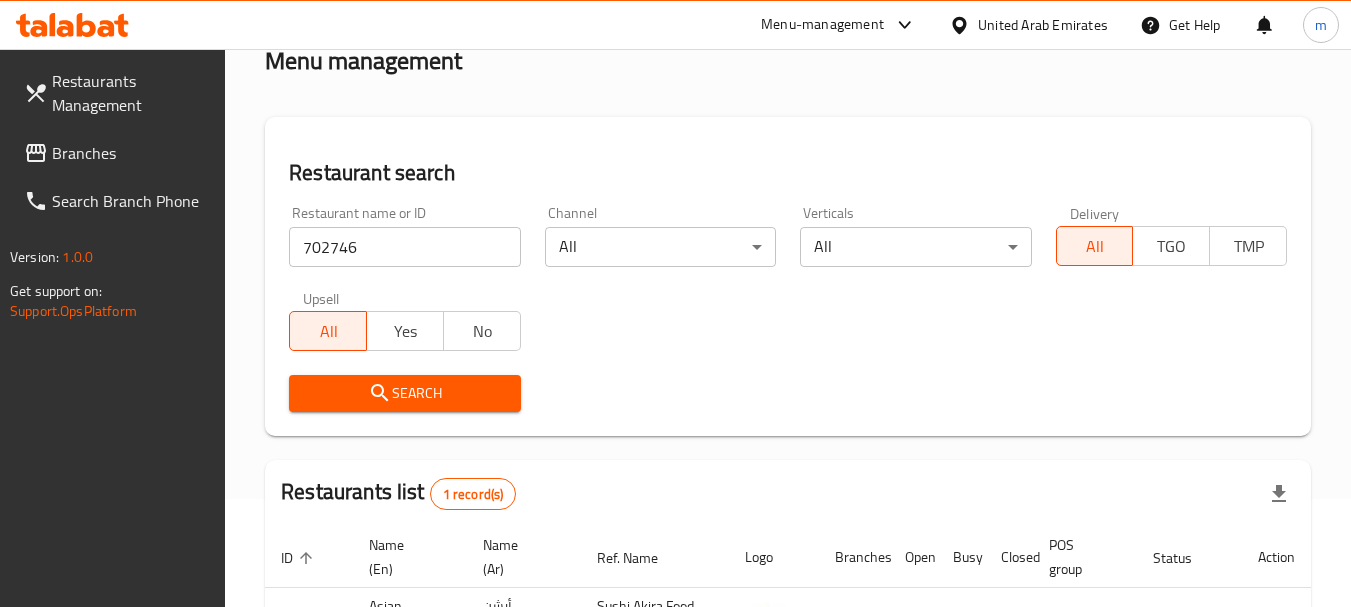 scroll, scrollTop: 285, scrollLeft: 0, axis: vertical 